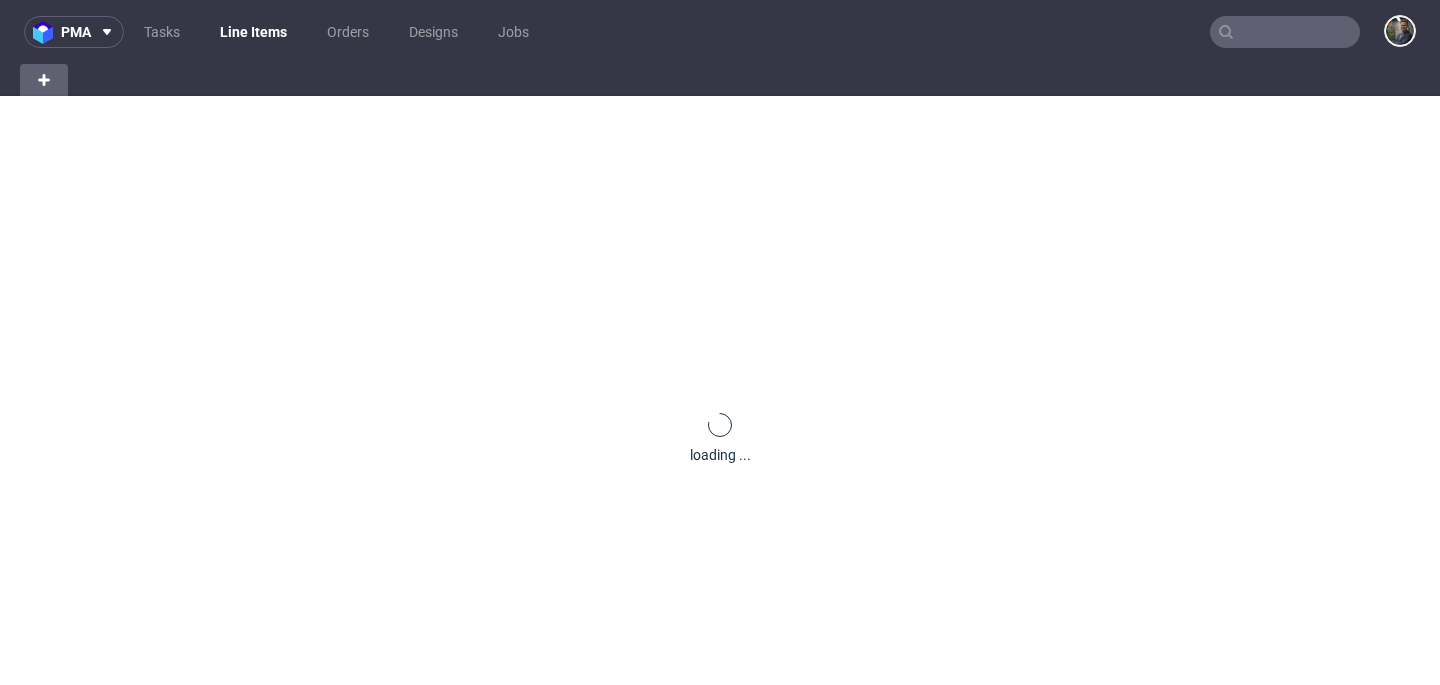 scroll, scrollTop: 0, scrollLeft: 0, axis: both 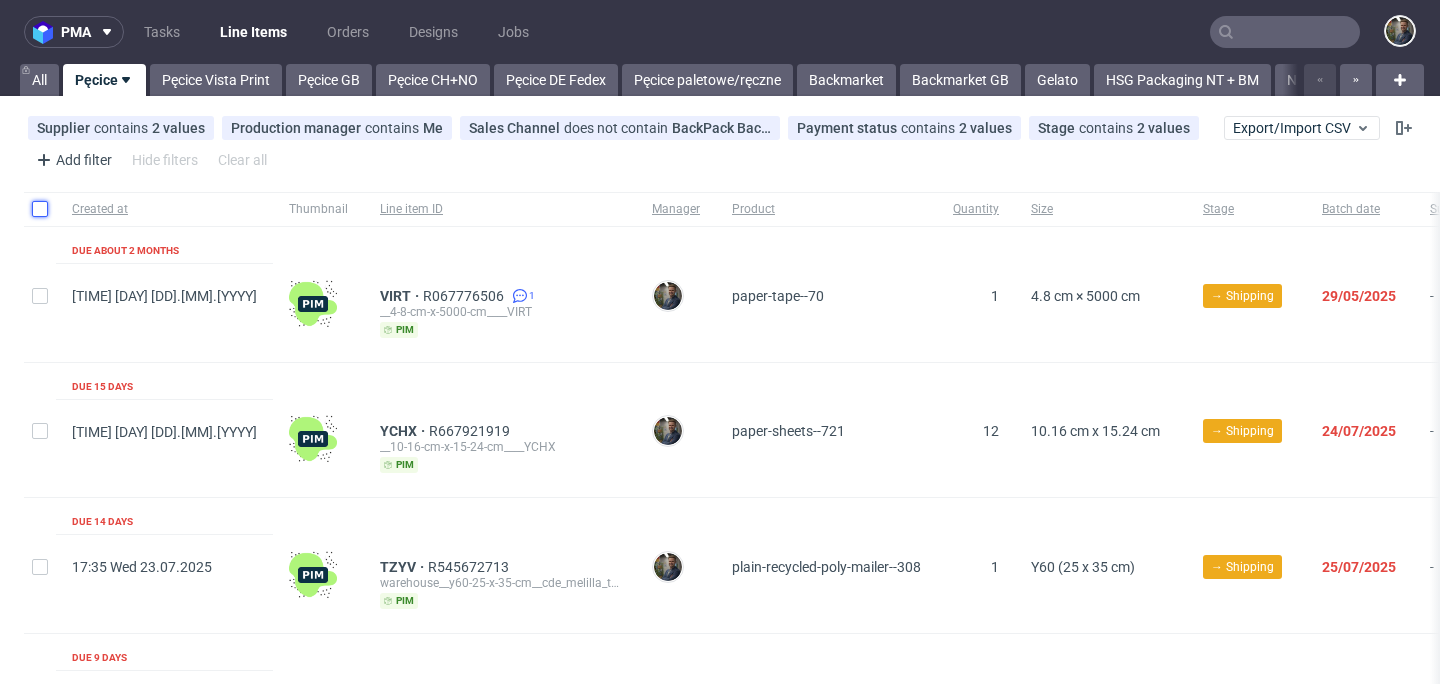 click at bounding box center [40, 209] 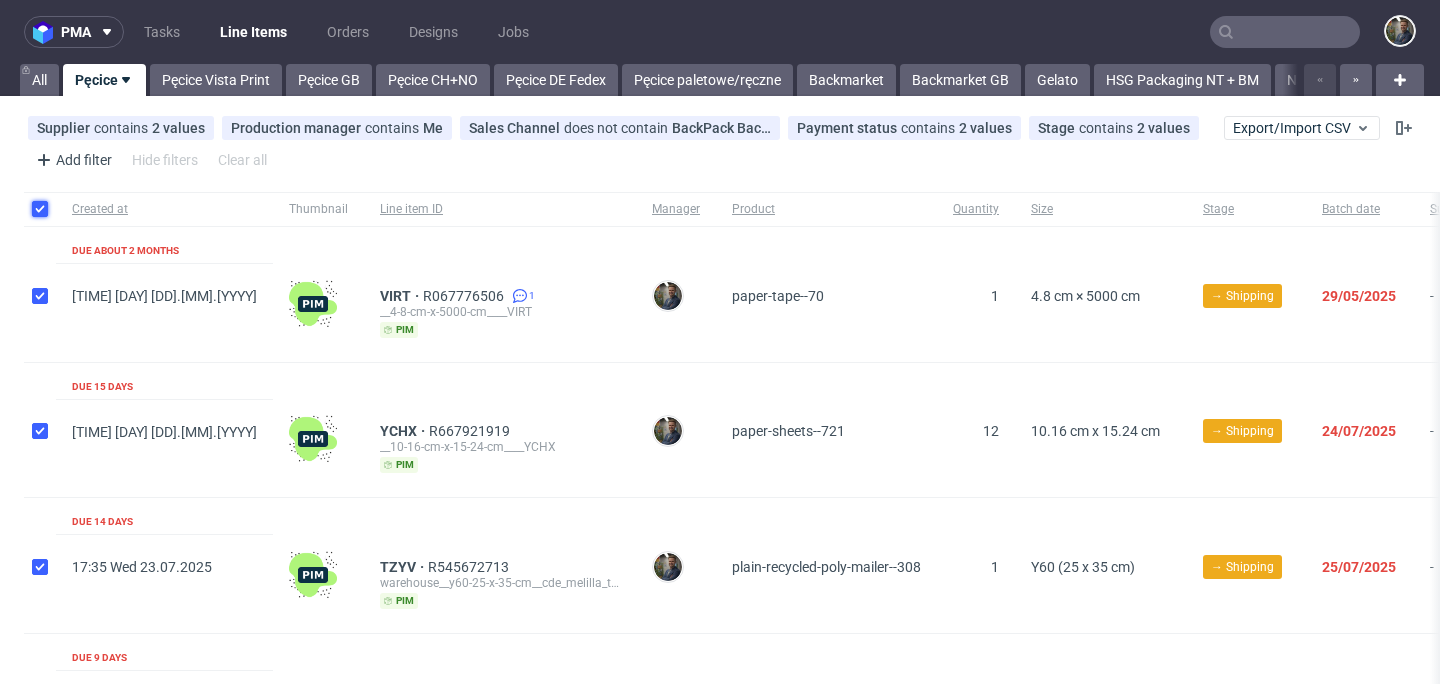 checkbox on "true" 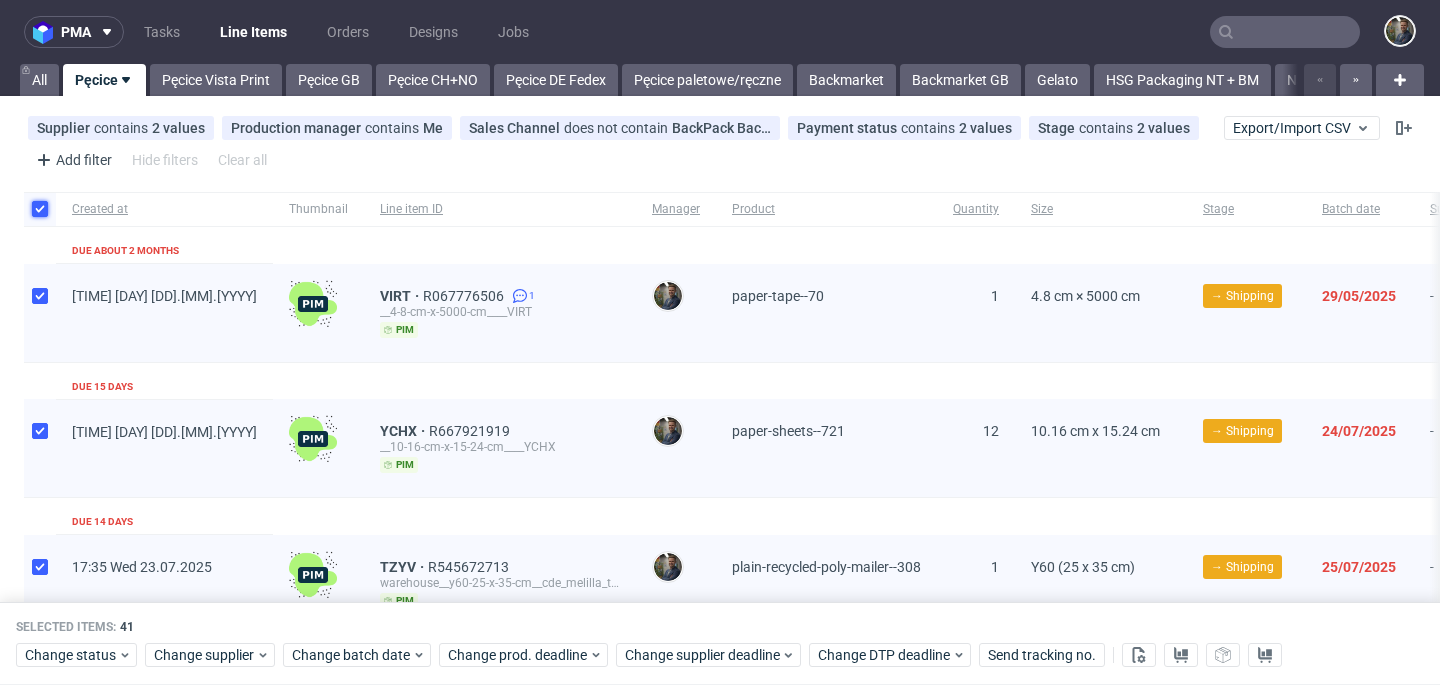 click at bounding box center [40, 209] 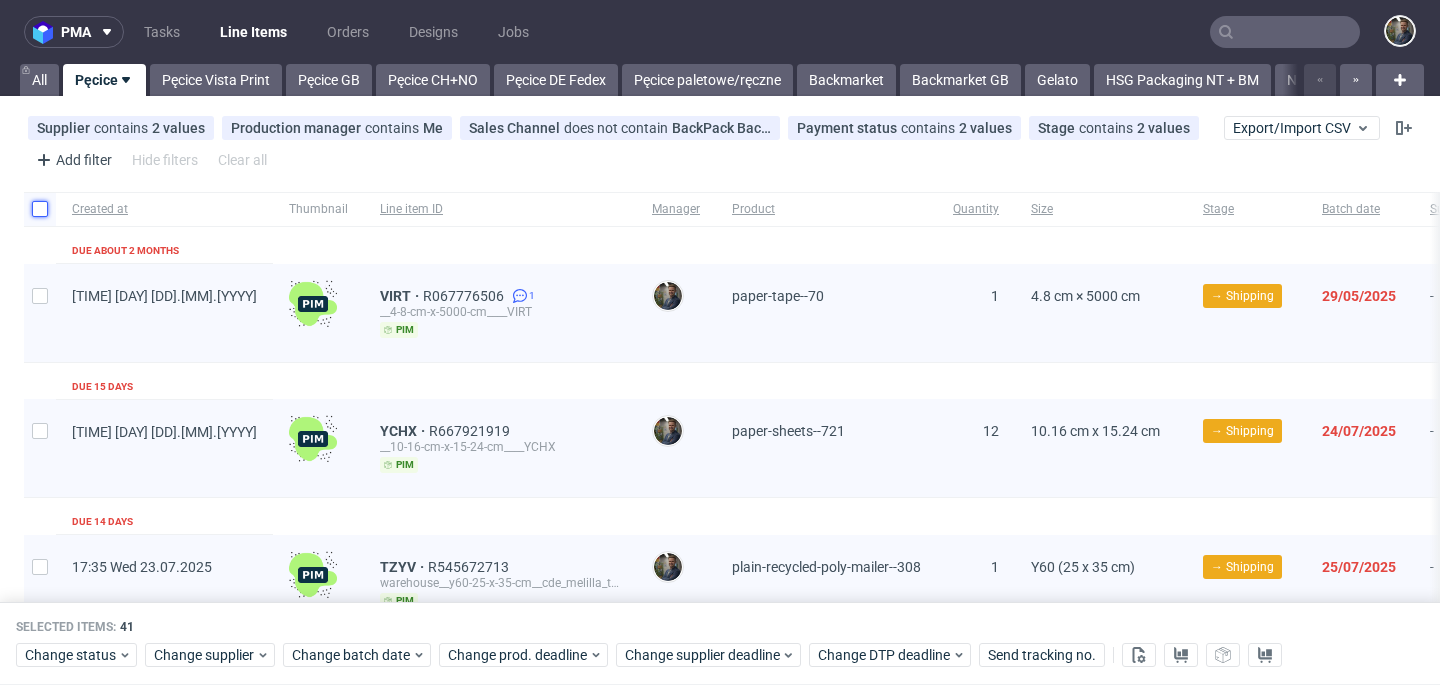 checkbox on "false" 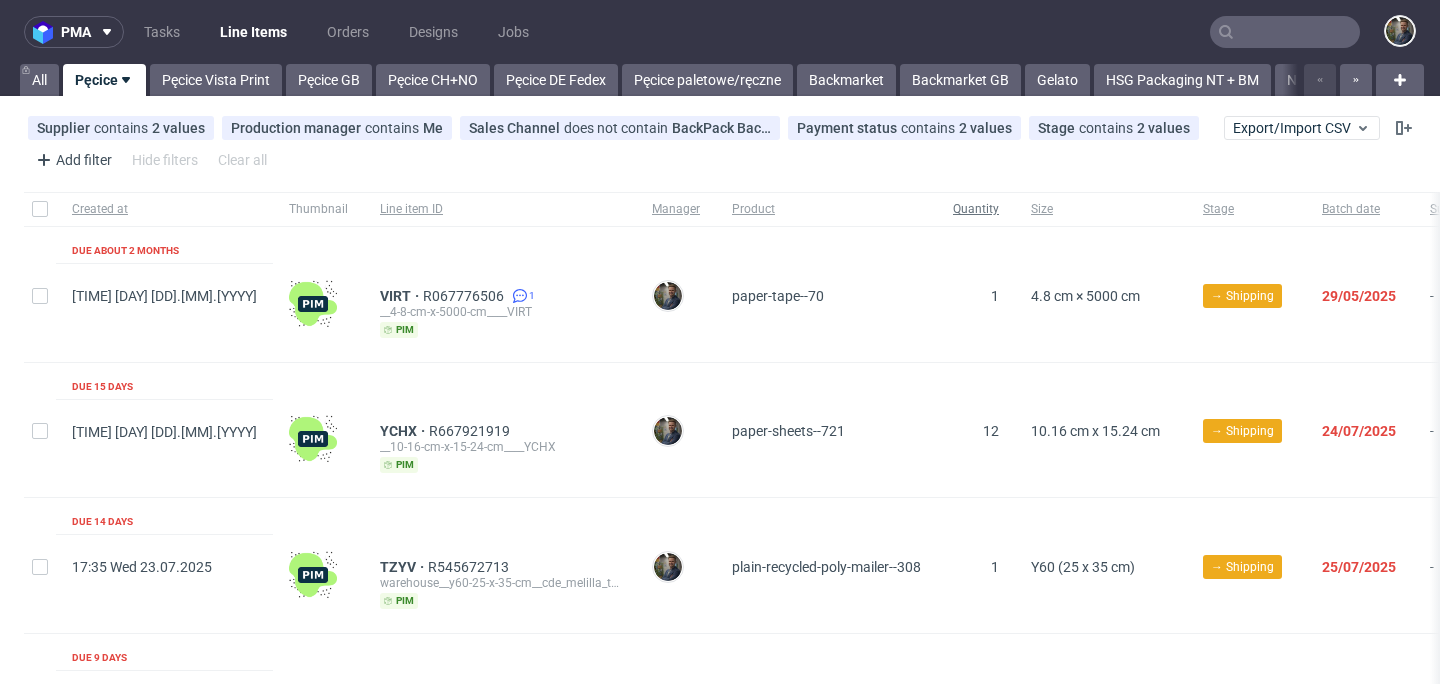 click on "Quantity" at bounding box center (976, 209) 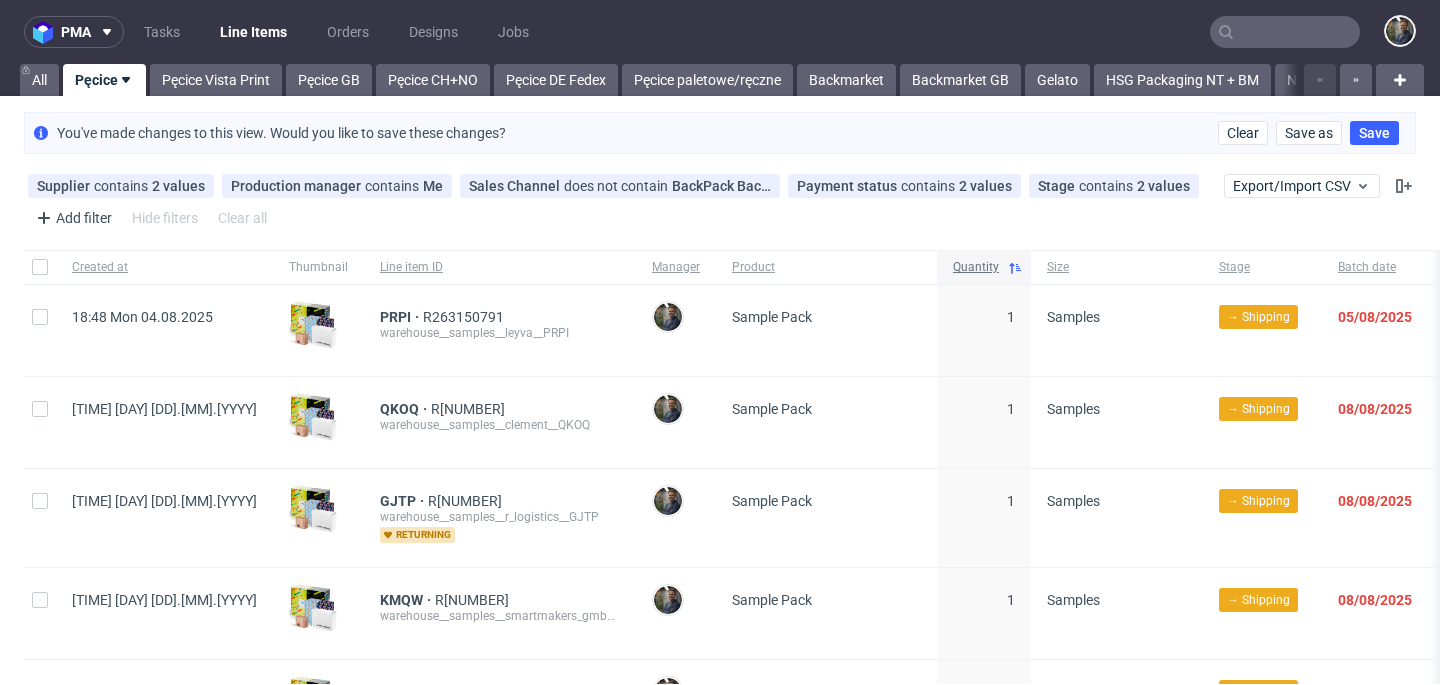 click on "Quantity" at bounding box center (976, 267) 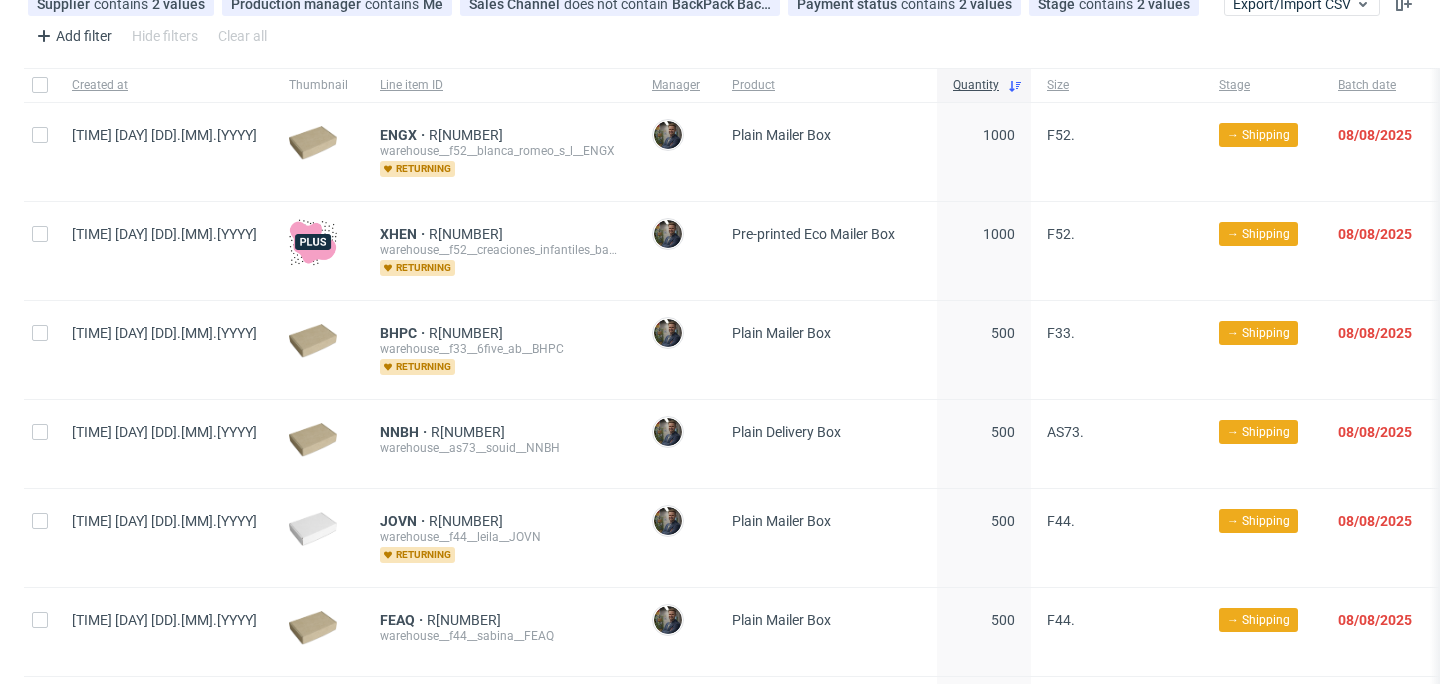 scroll, scrollTop: 0, scrollLeft: 0, axis: both 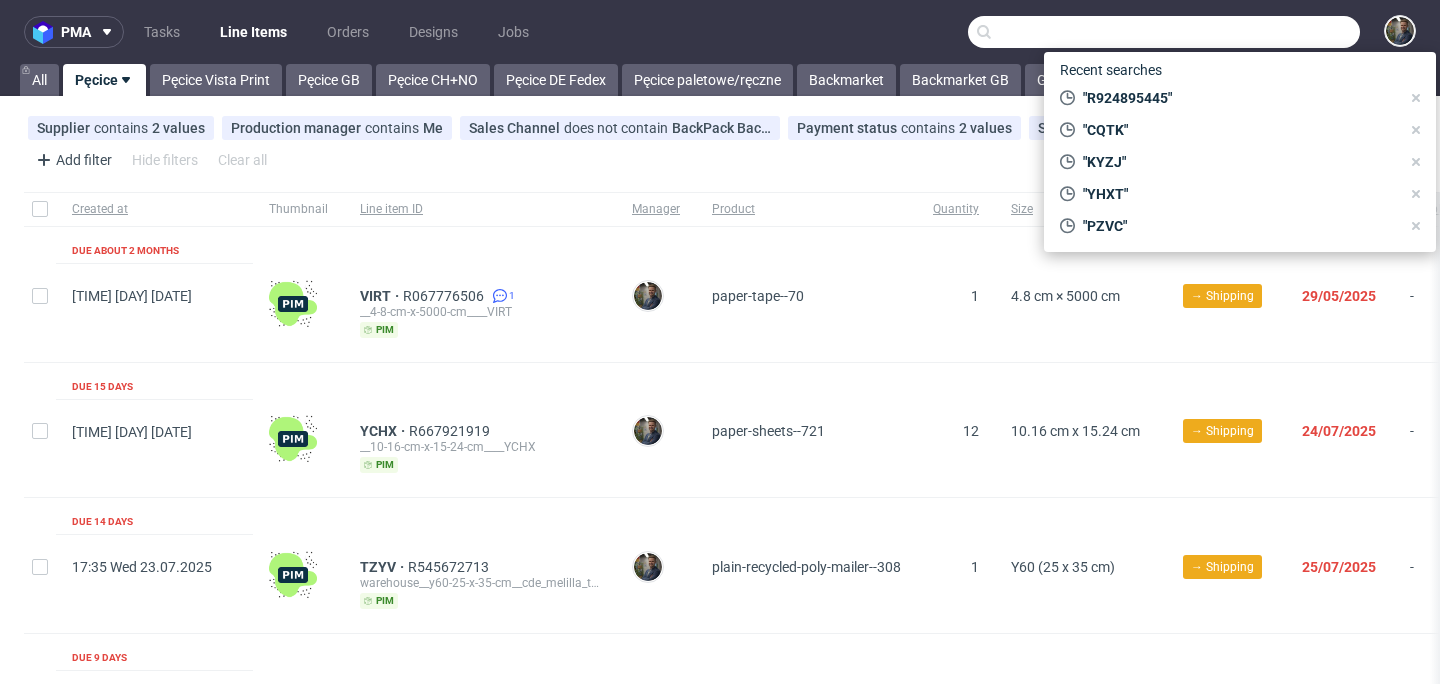 click at bounding box center (1164, 32) 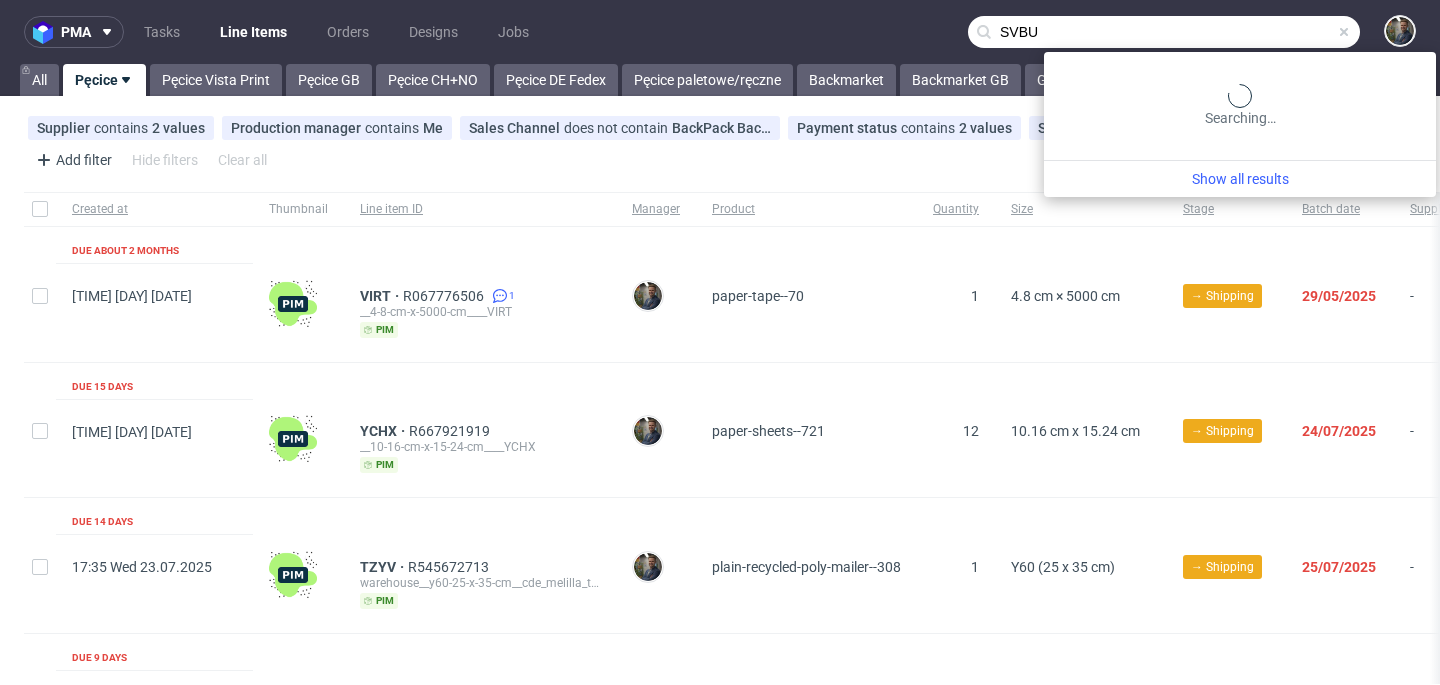 type on "SVBU" 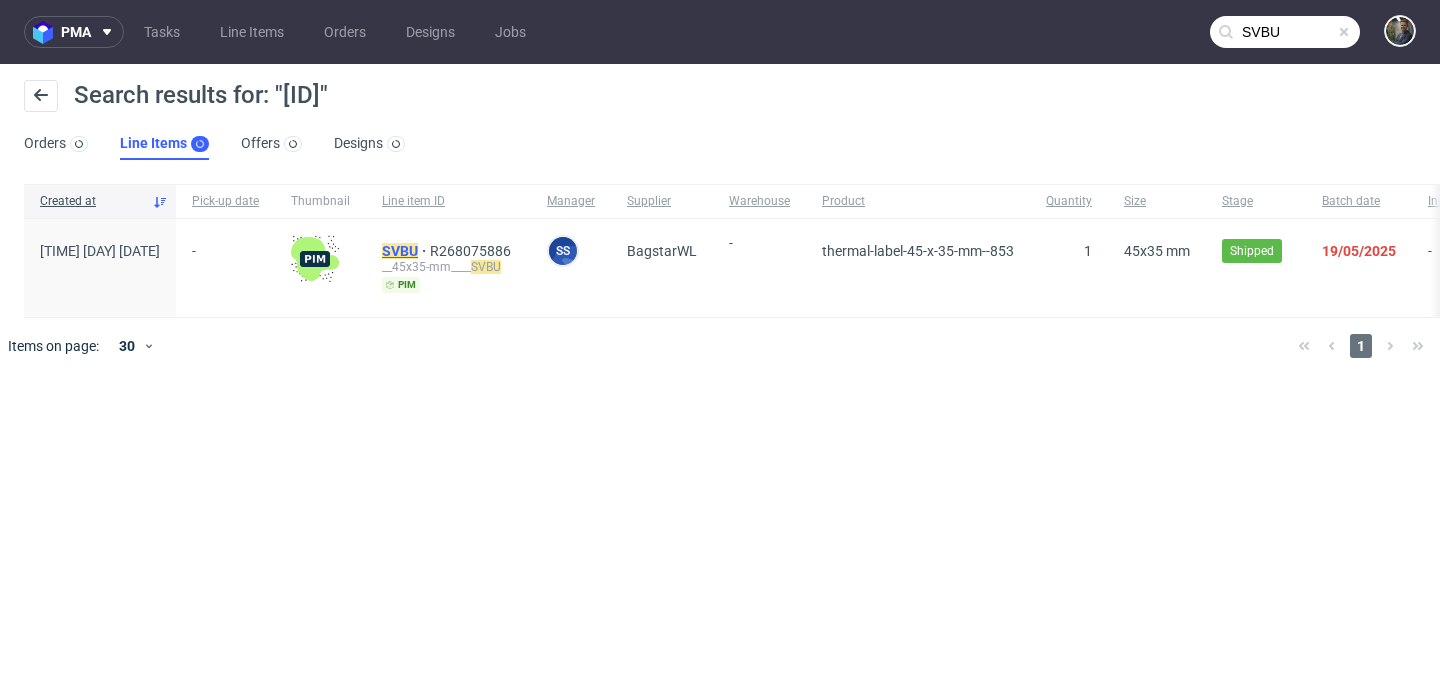 click on "SVBU" 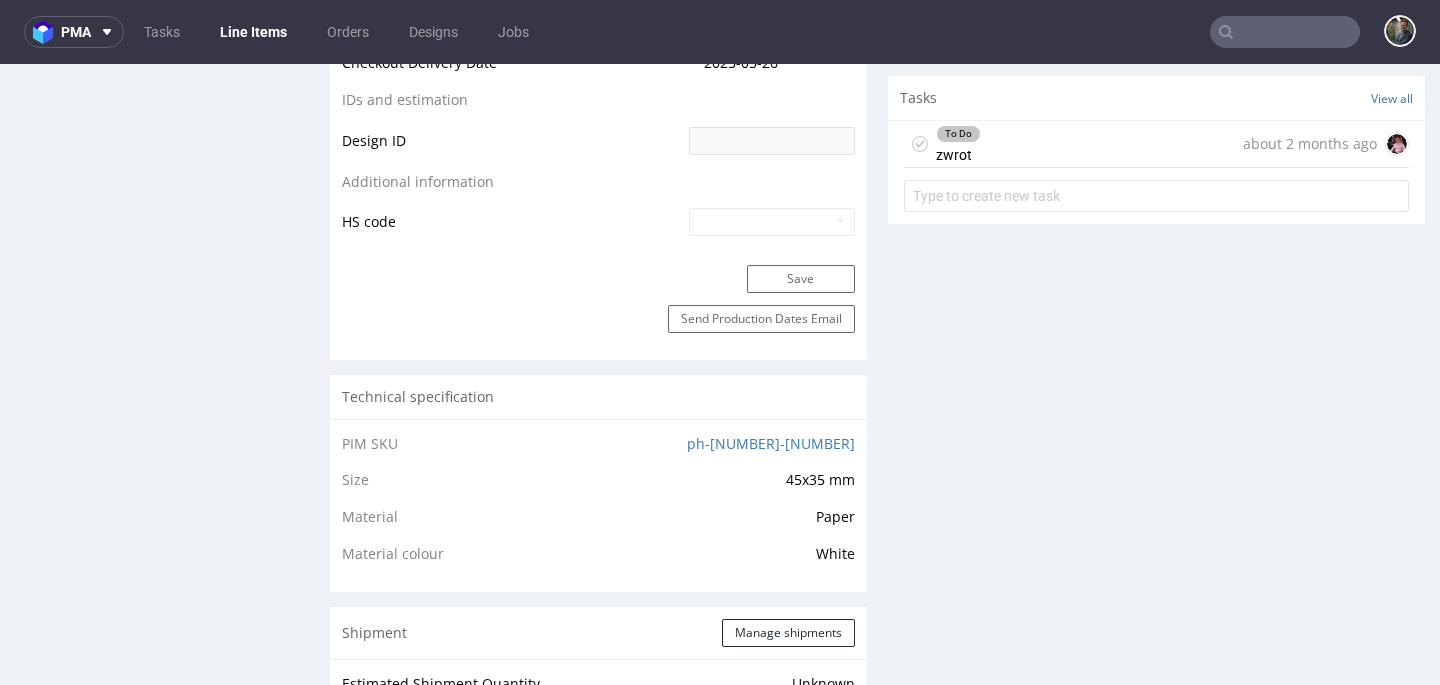 scroll, scrollTop: 636, scrollLeft: 0, axis: vertical 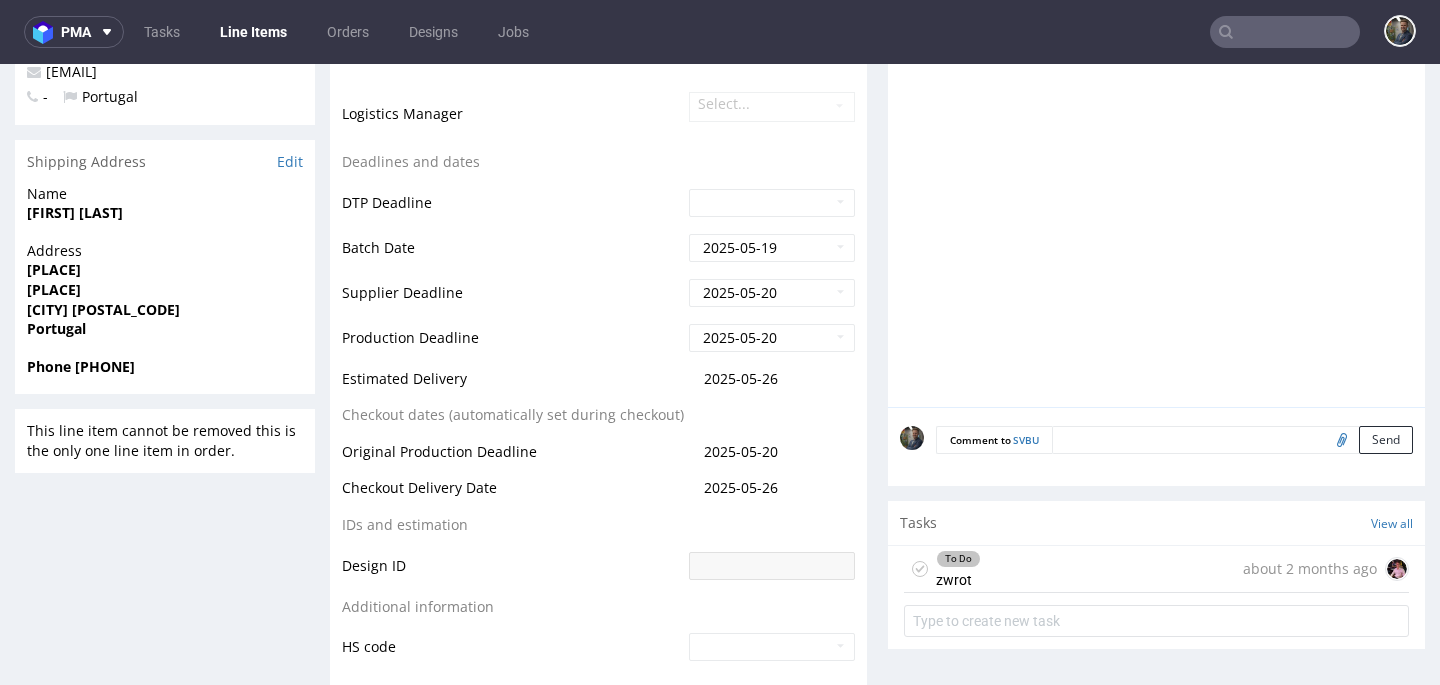 click on "To Do zwrot about 2 months ago" at bounding box center (1156, 569) 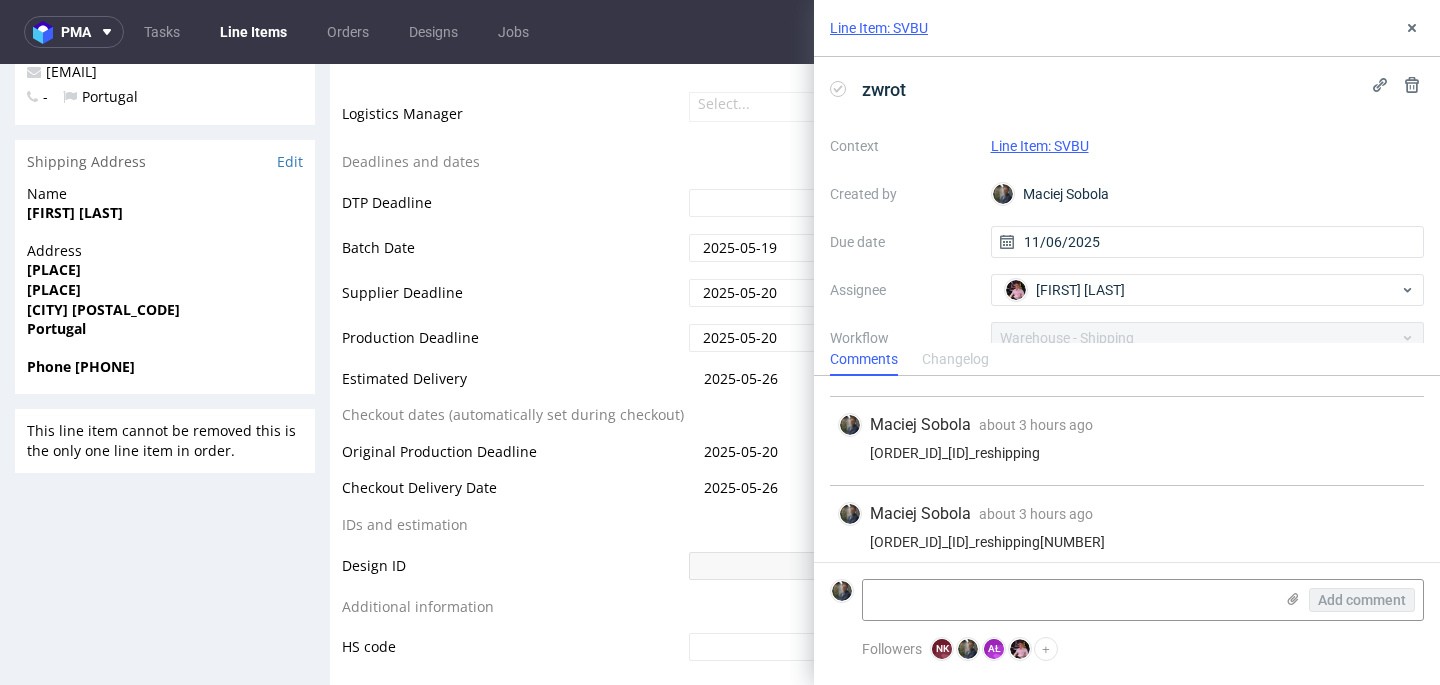 scroll, scrollTop: 734, scrollLeft: 0, axis: vertical 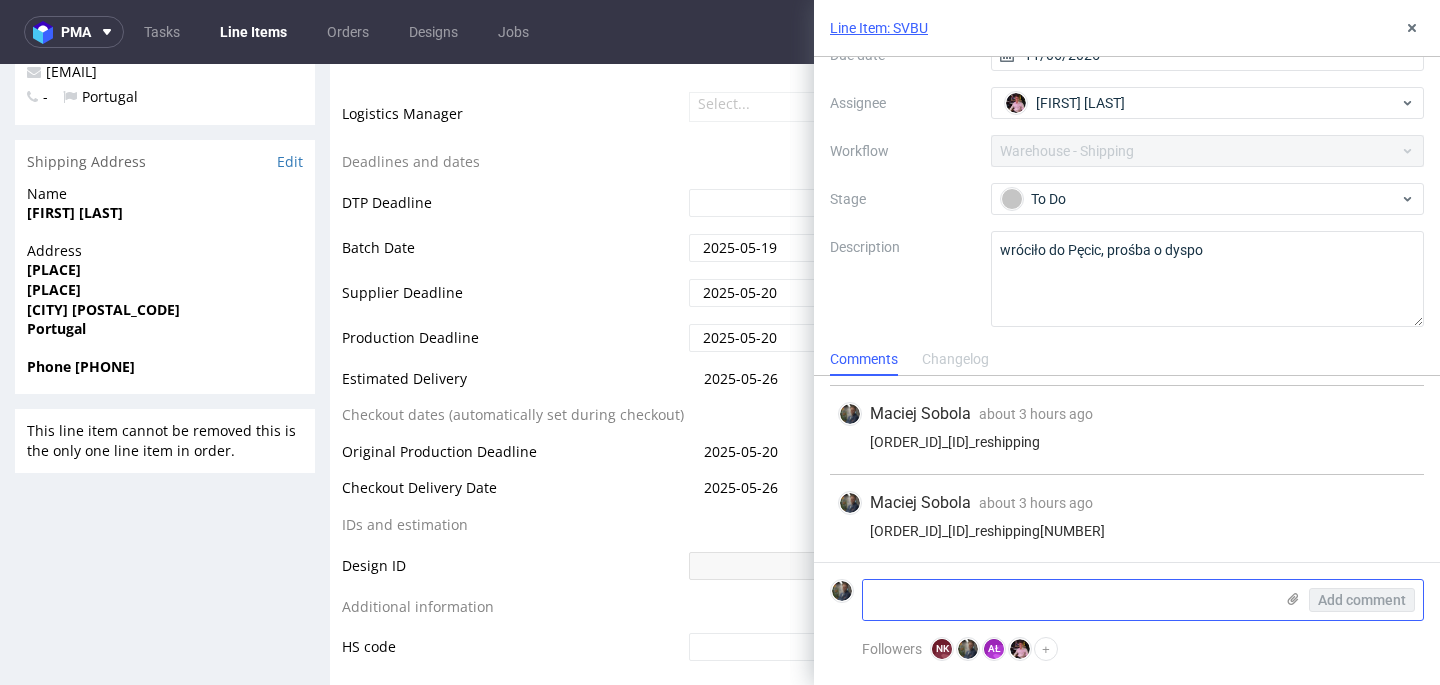 click at bounding box center (1068, 600) 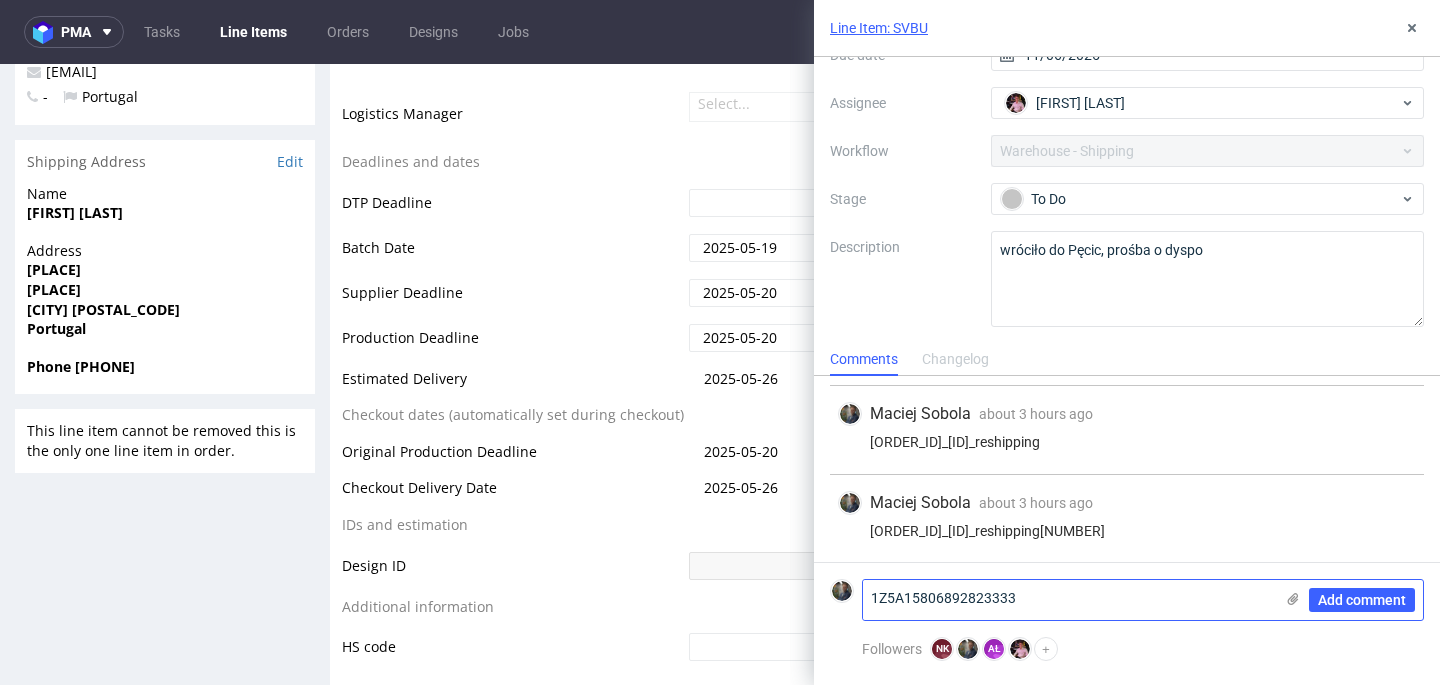 drag, startPoint x: 948, startPoint y: 607, endPoint x: 904, endPoint y: 605, distance: 44.04543 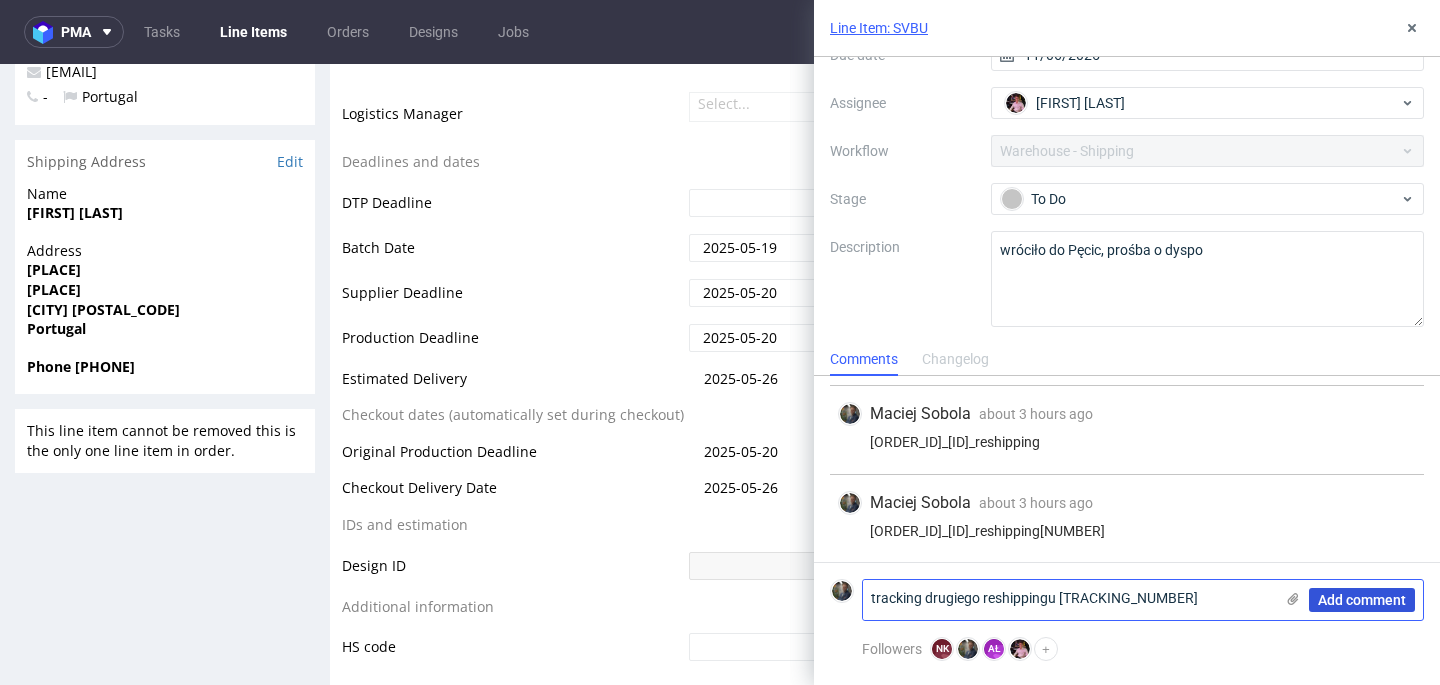 type on "tracking drugiego reshippingu 1Z5A15806892823333" 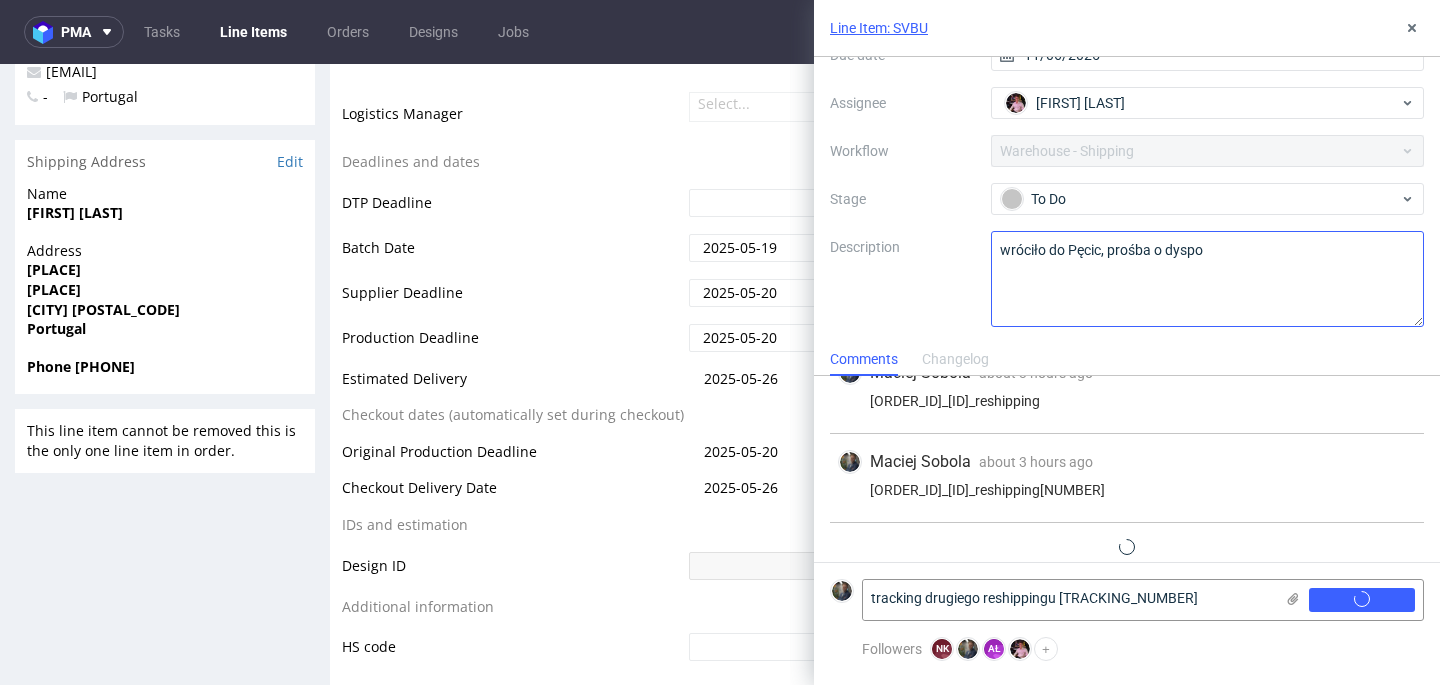 type 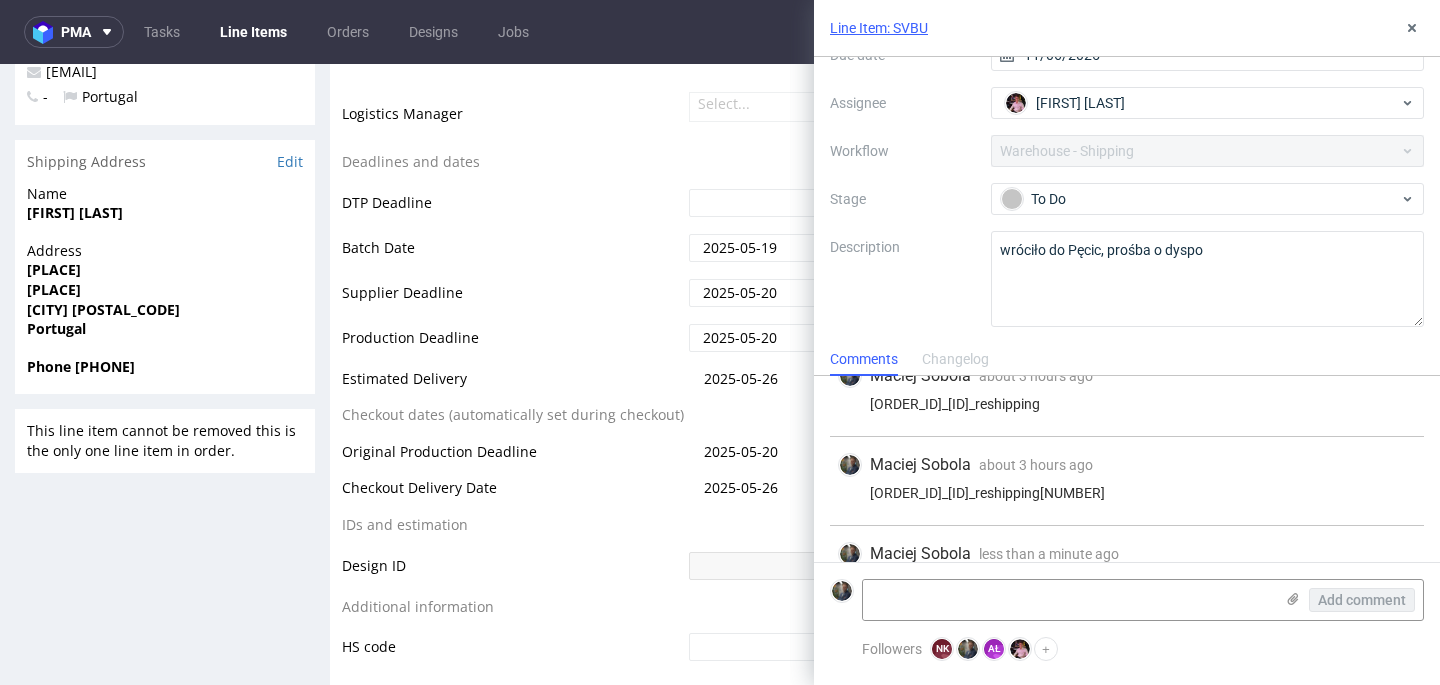 scroll, scrollTop: 823, scrollLeft: 0, axis: vertical 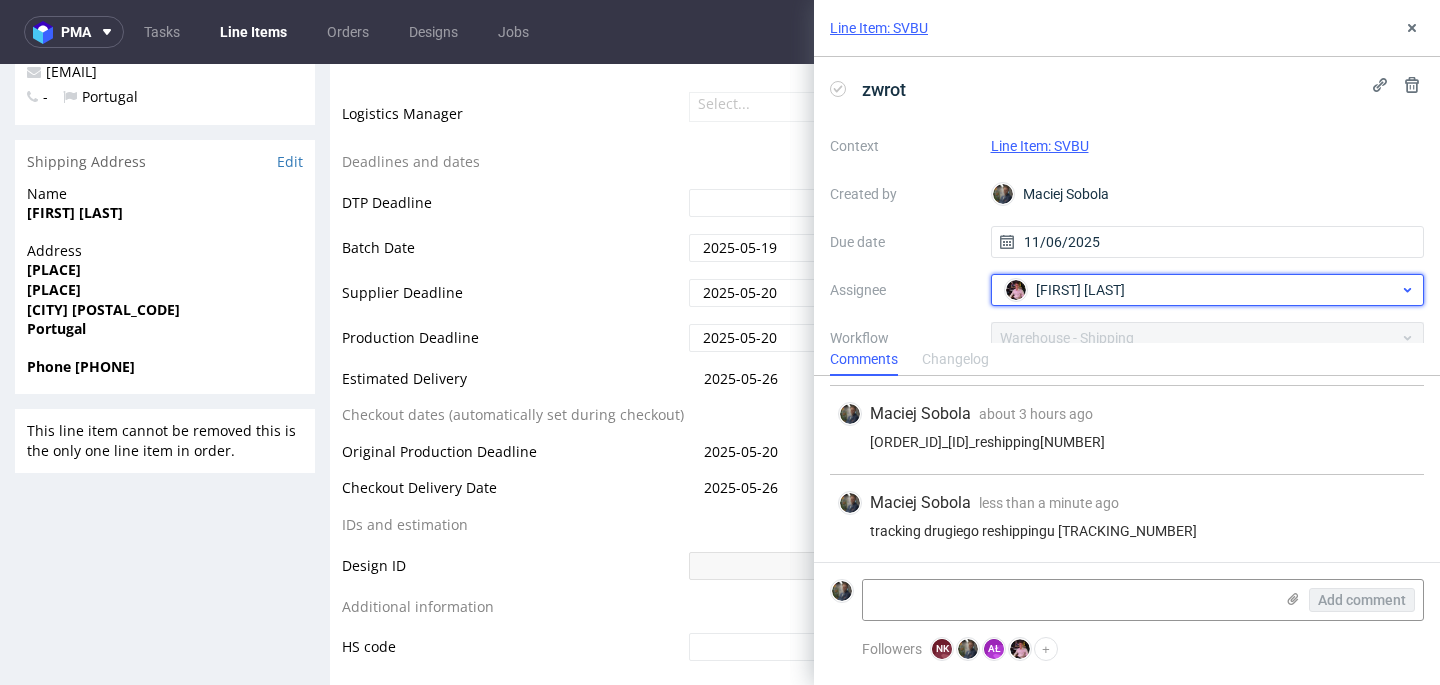 click on "Aleks Ziemkowski" at bounding box center [1080, 290] 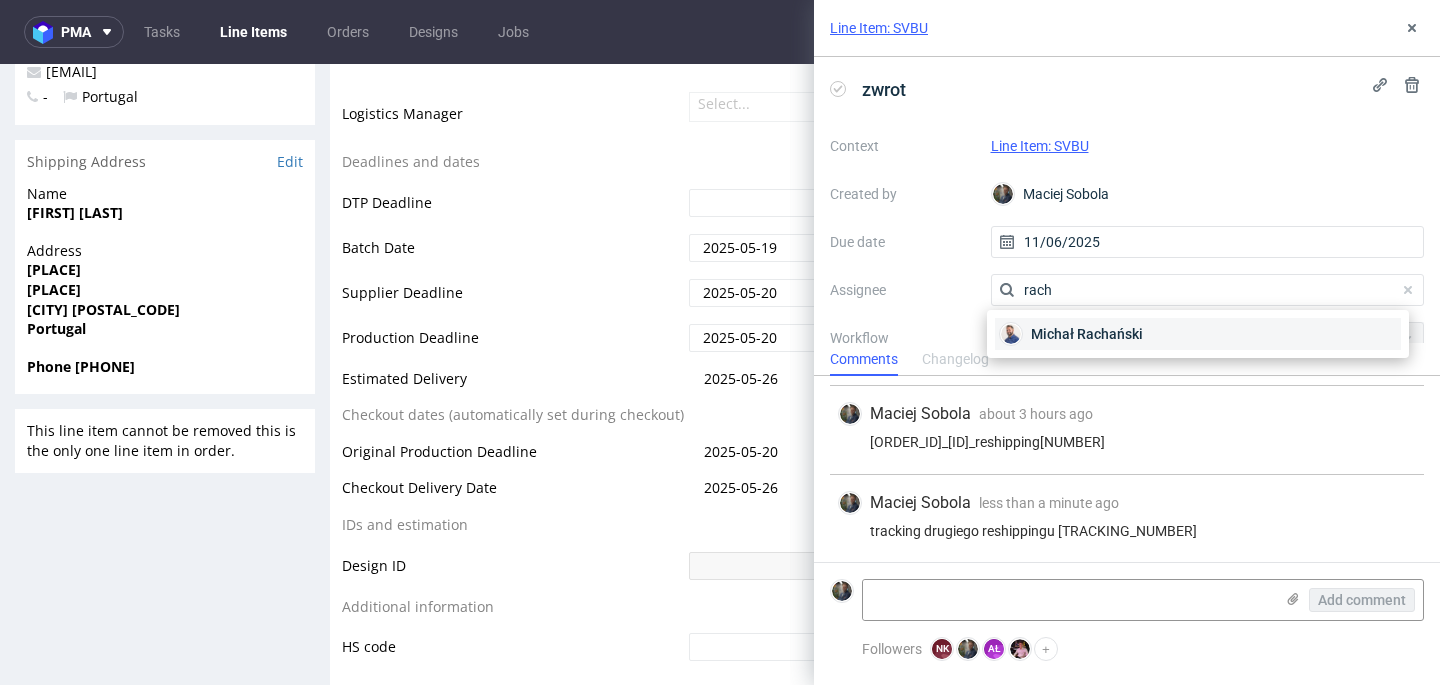 type on "rach" 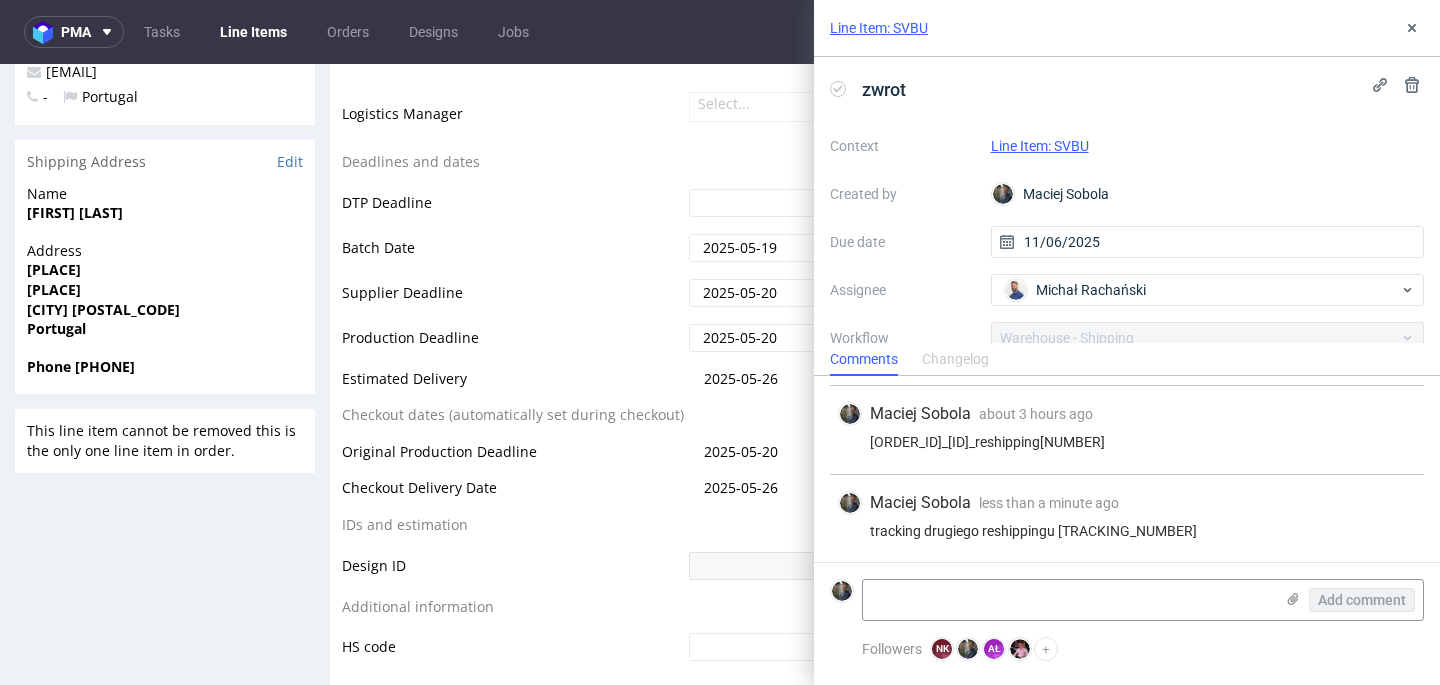 click on "Context Line Item: SVBU Created by Maciej Sobola Due date 11/06/2025 Assignee Michał Rachański Workflow Warehouse - Shipping Stage To Do Description wróciło do Pęcic, prośba o dyspo" at bounding box center [1127, 322] 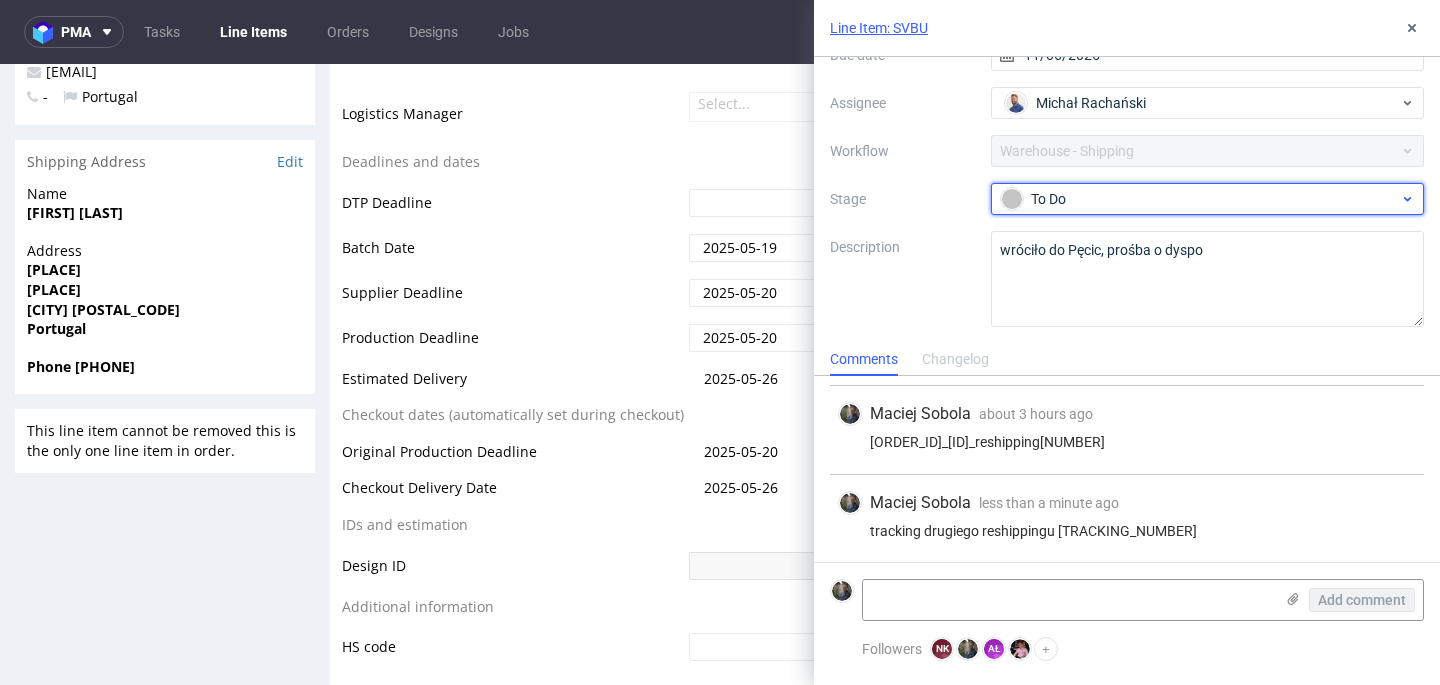 click on "To Do" at bounding box center [1200, 199] 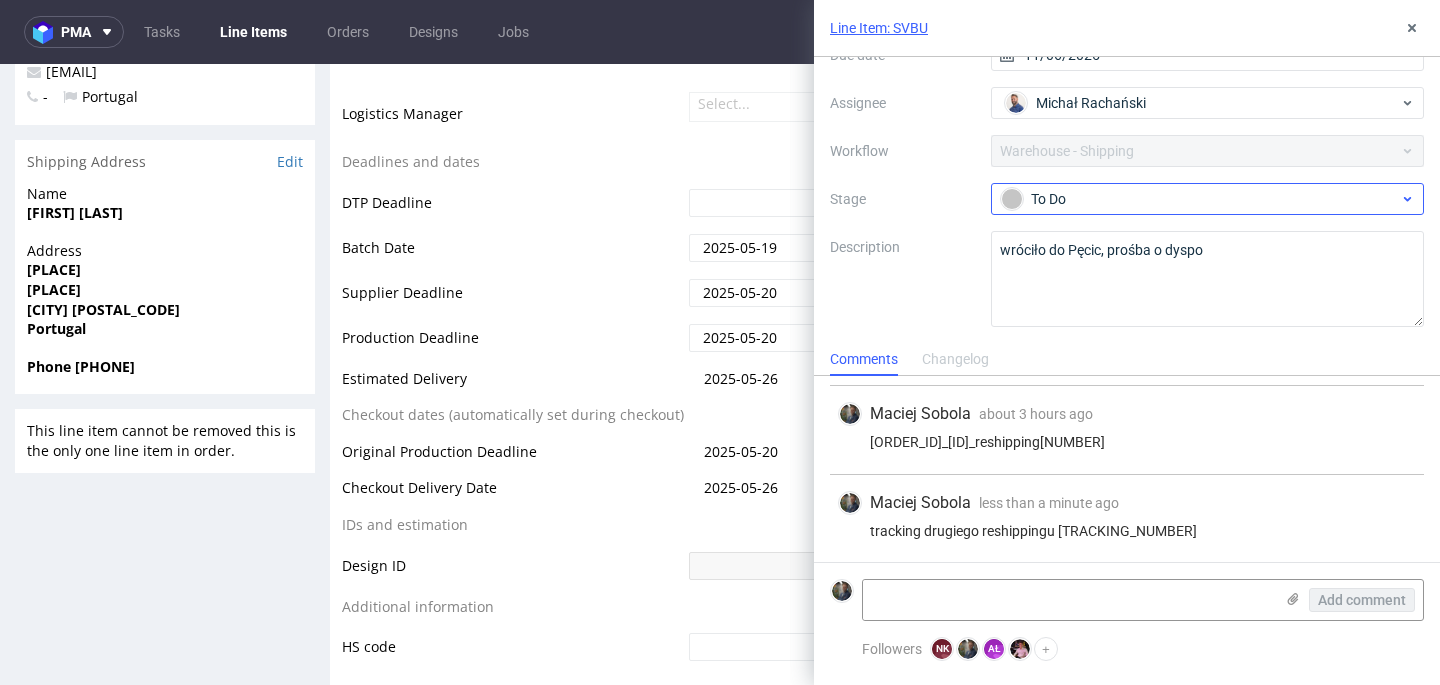 scroll, scrollTop: 187, scrollLeft: 0, axis: vertical 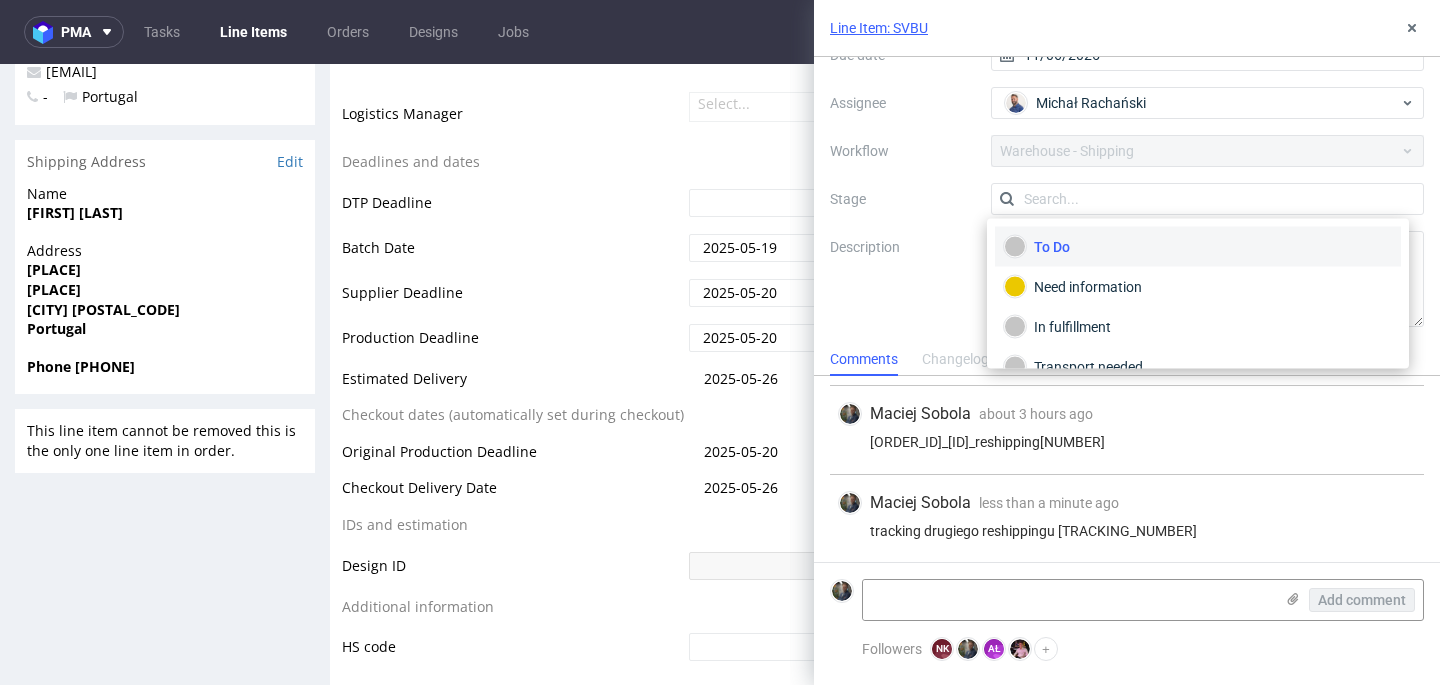 click on "To Do" at bounding box center [1198, 247] 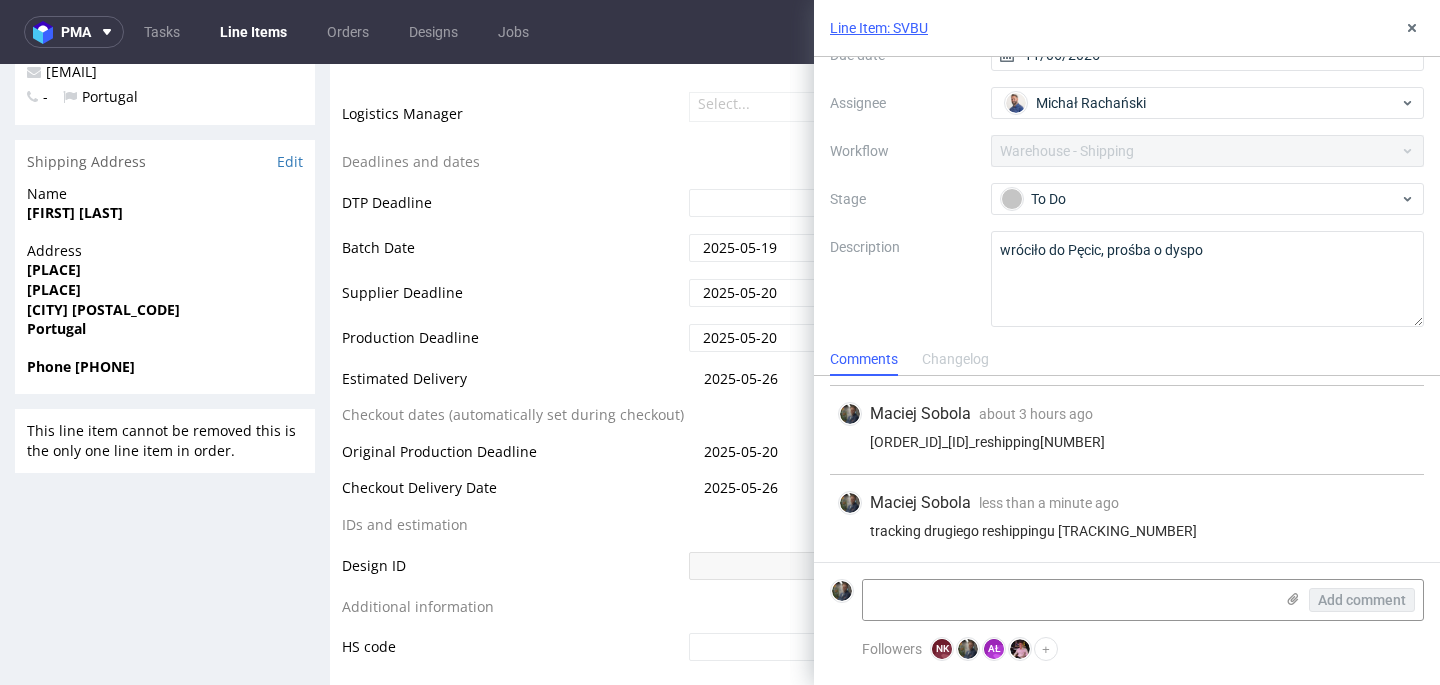 click on "Stage" at bounding box center [902, 199] 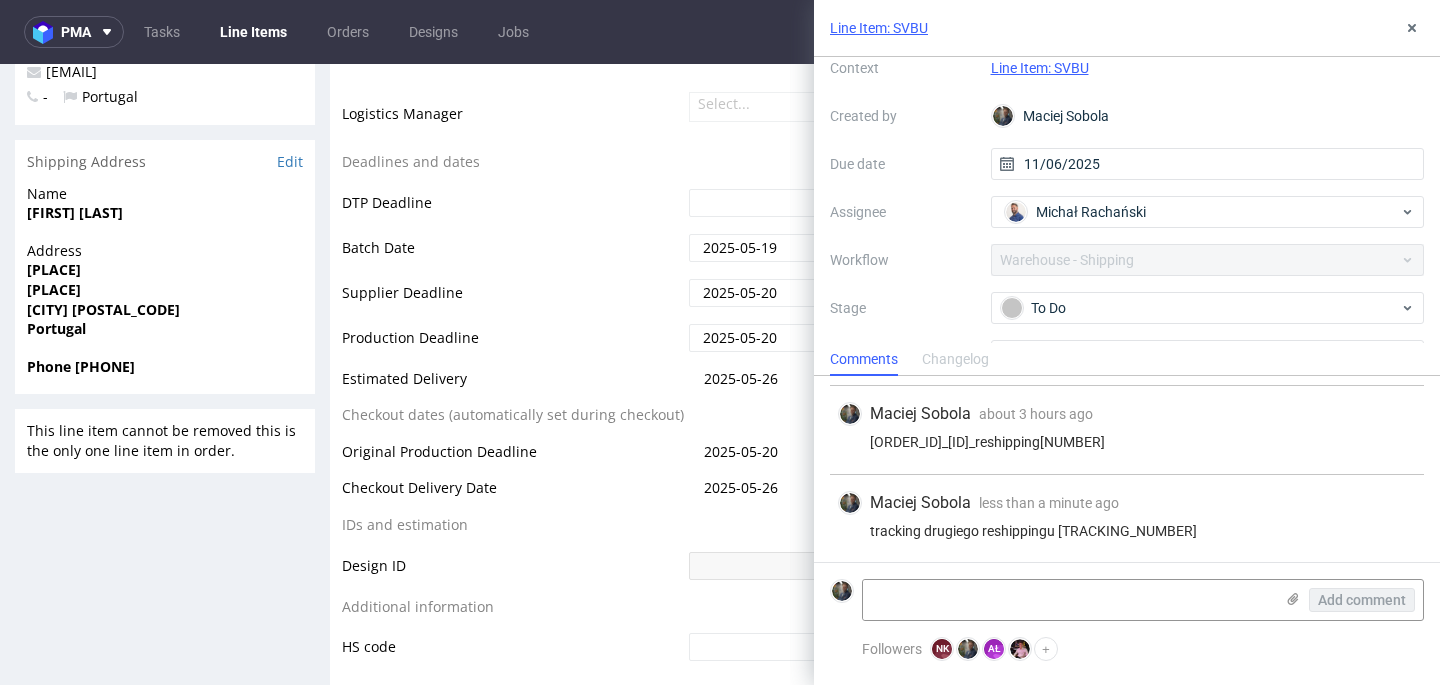 scroll, scrollTop: 188, scrollLeft: 0, axis: vertical 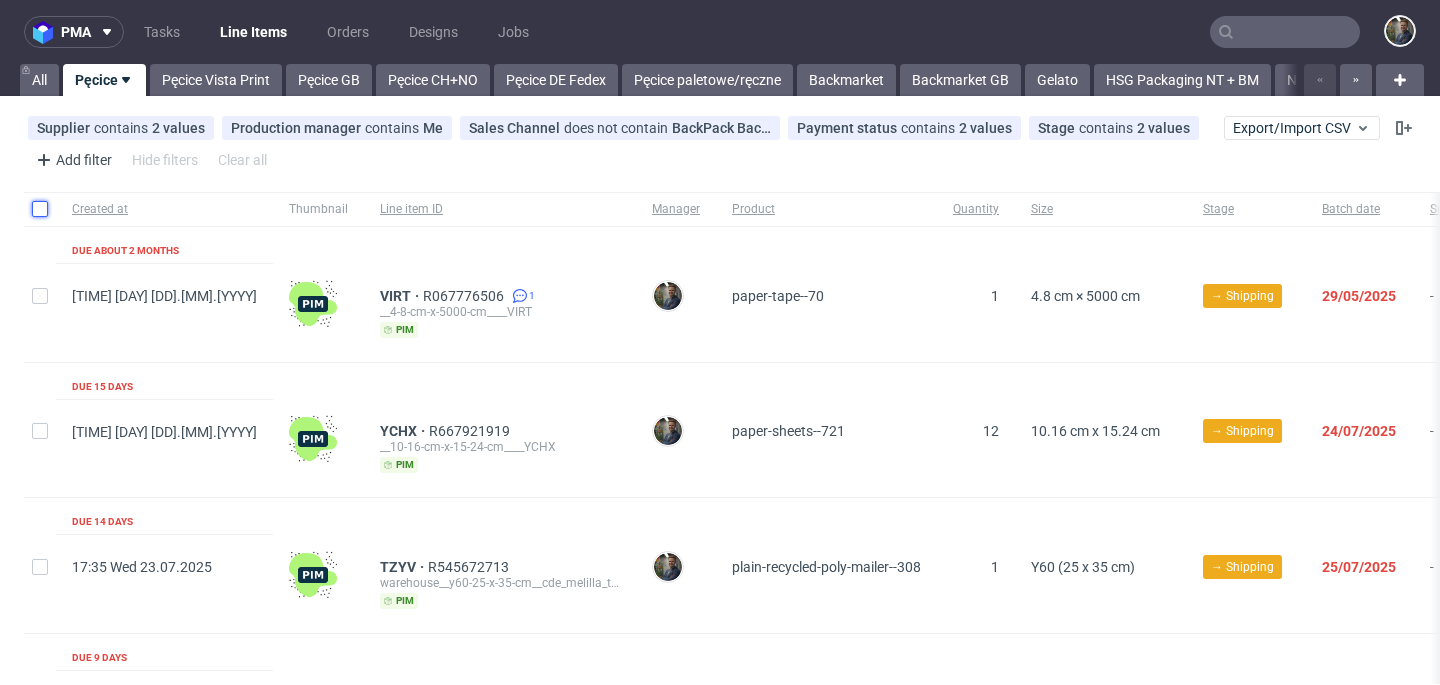 click at bounding box center [40, 209] 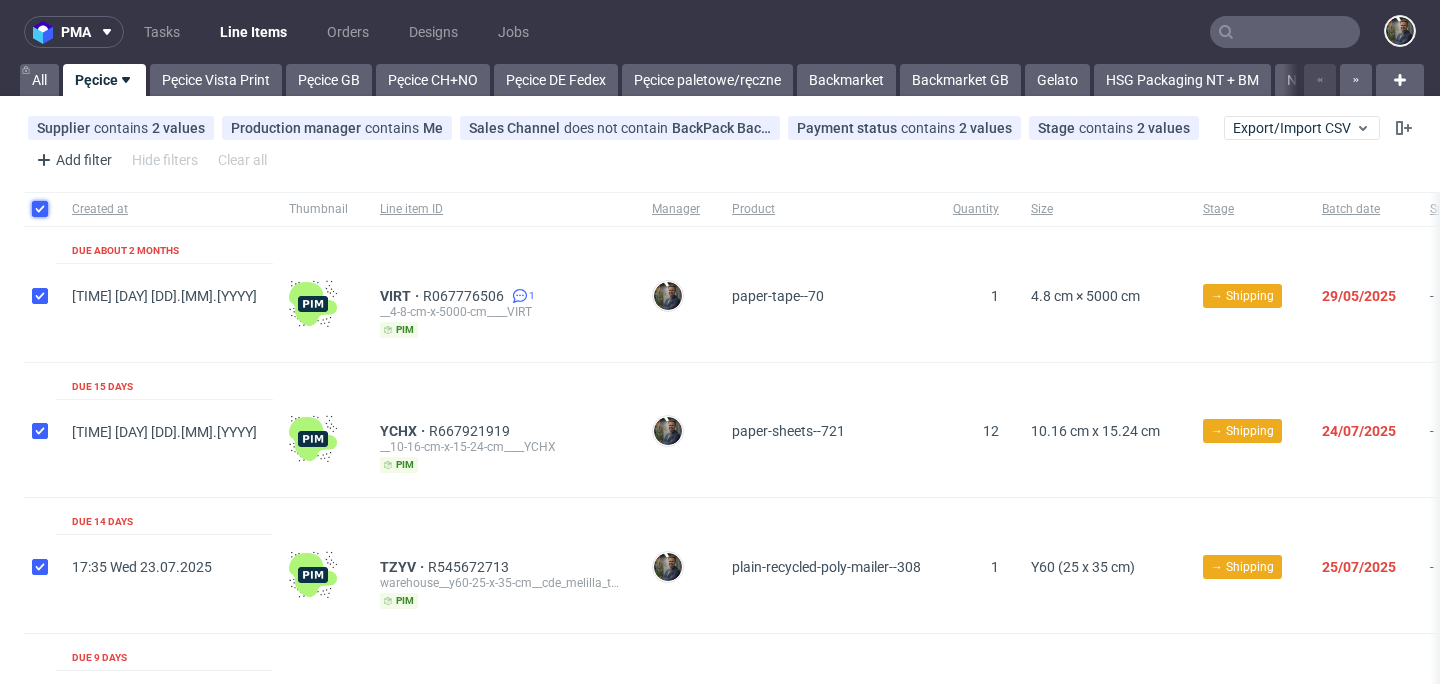 checkbox on "true" 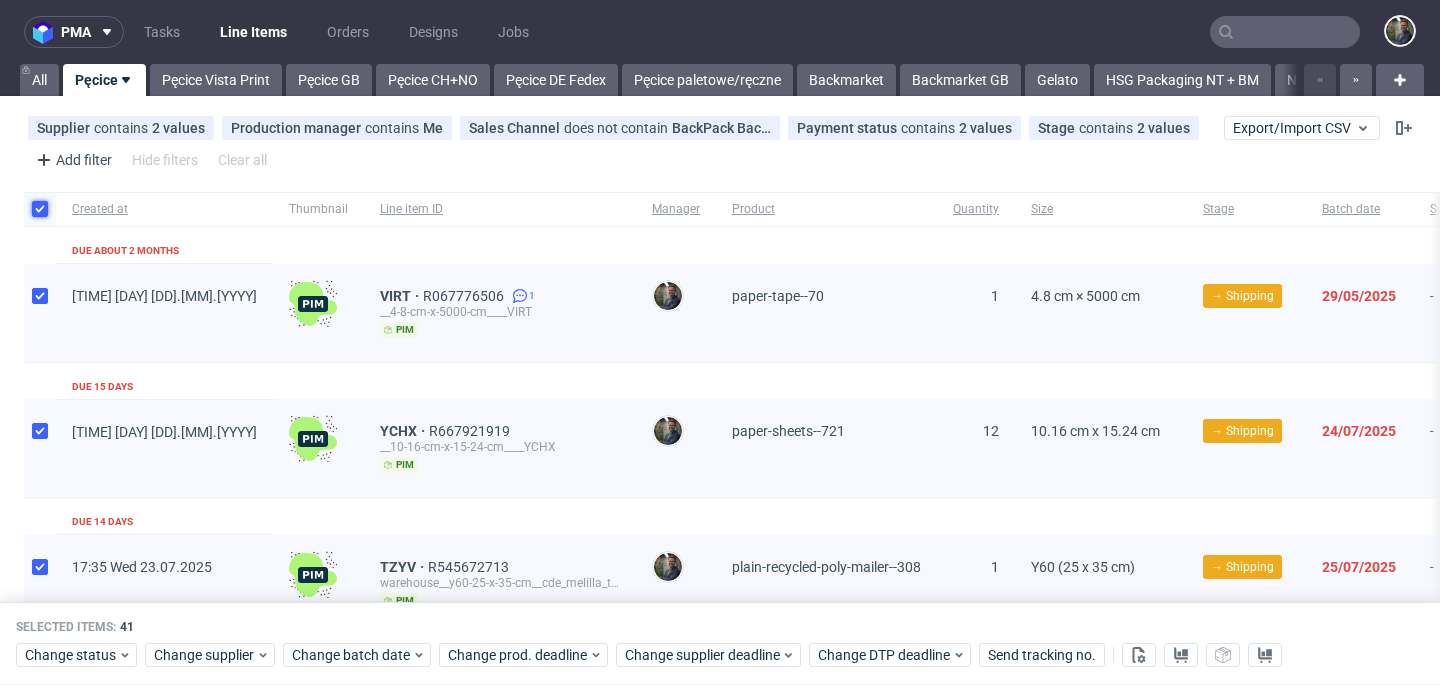 click at bounding box center [40, 209] 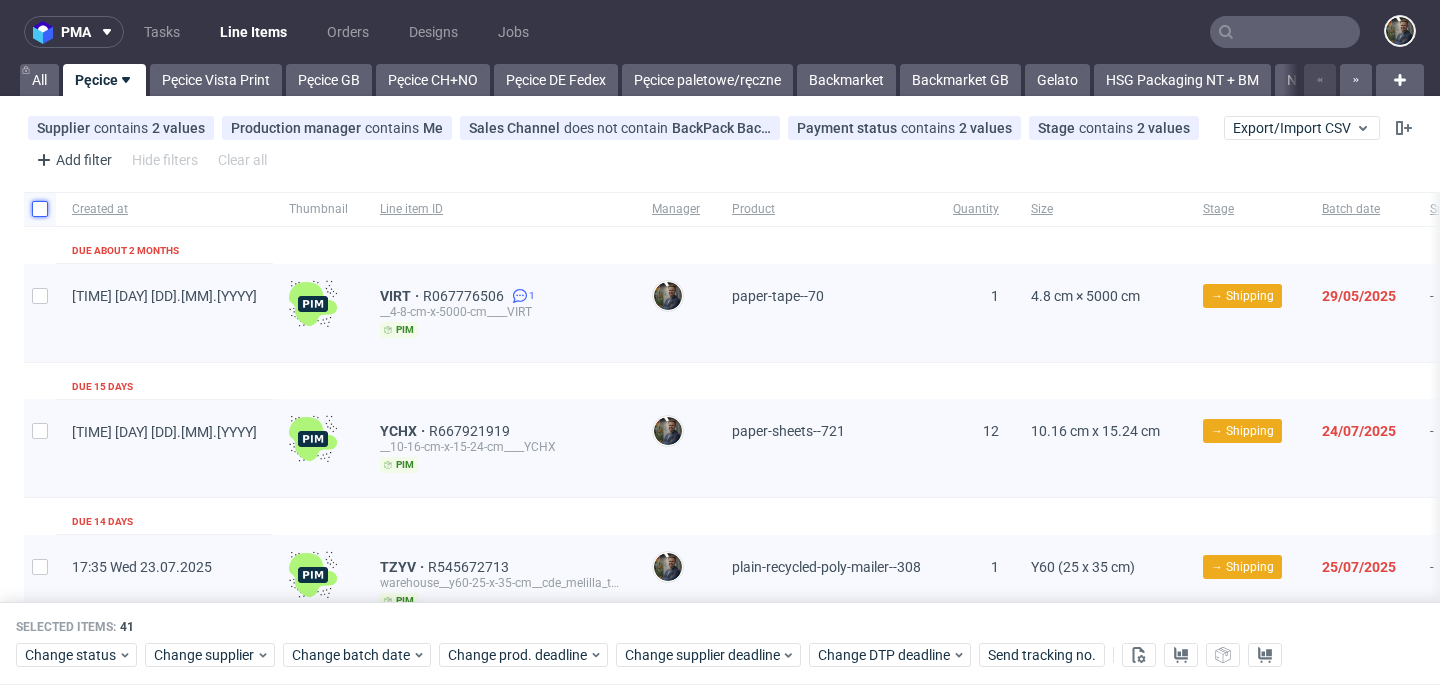 checkbox on "false" 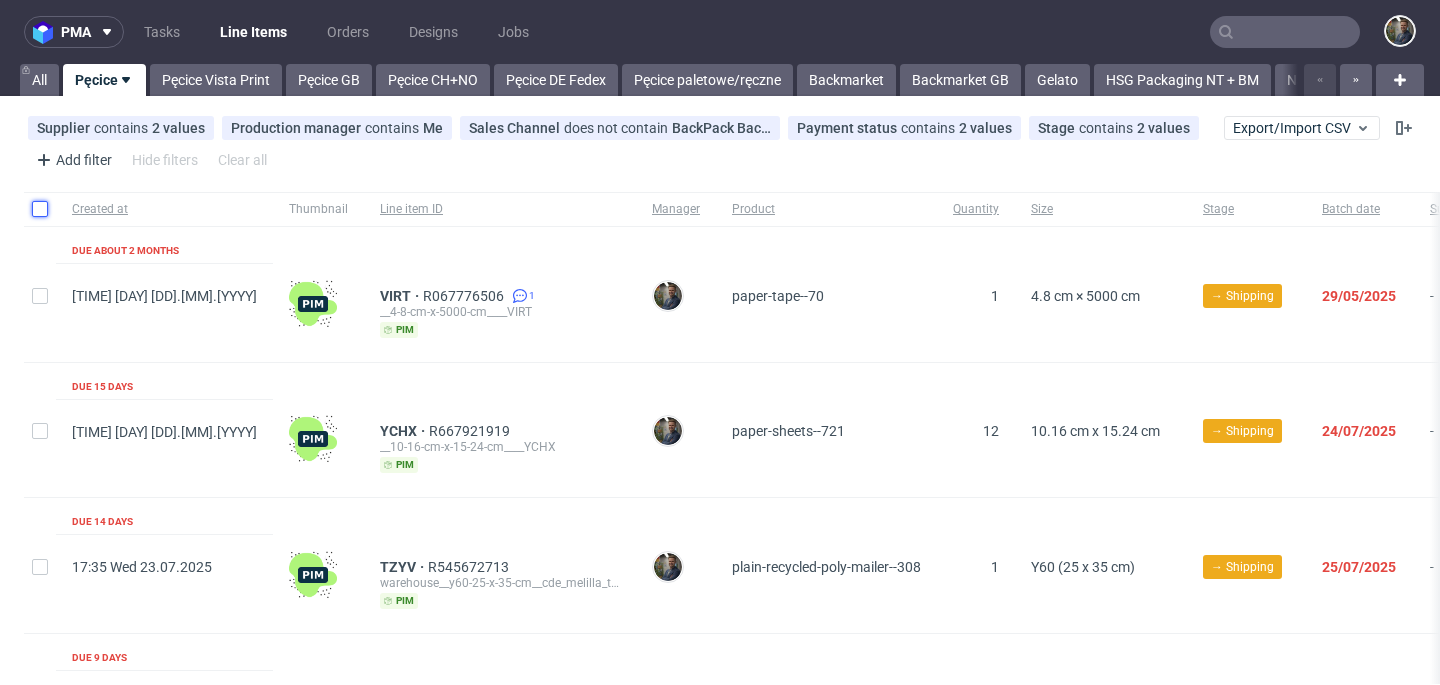click at bounding box center [40, 209] 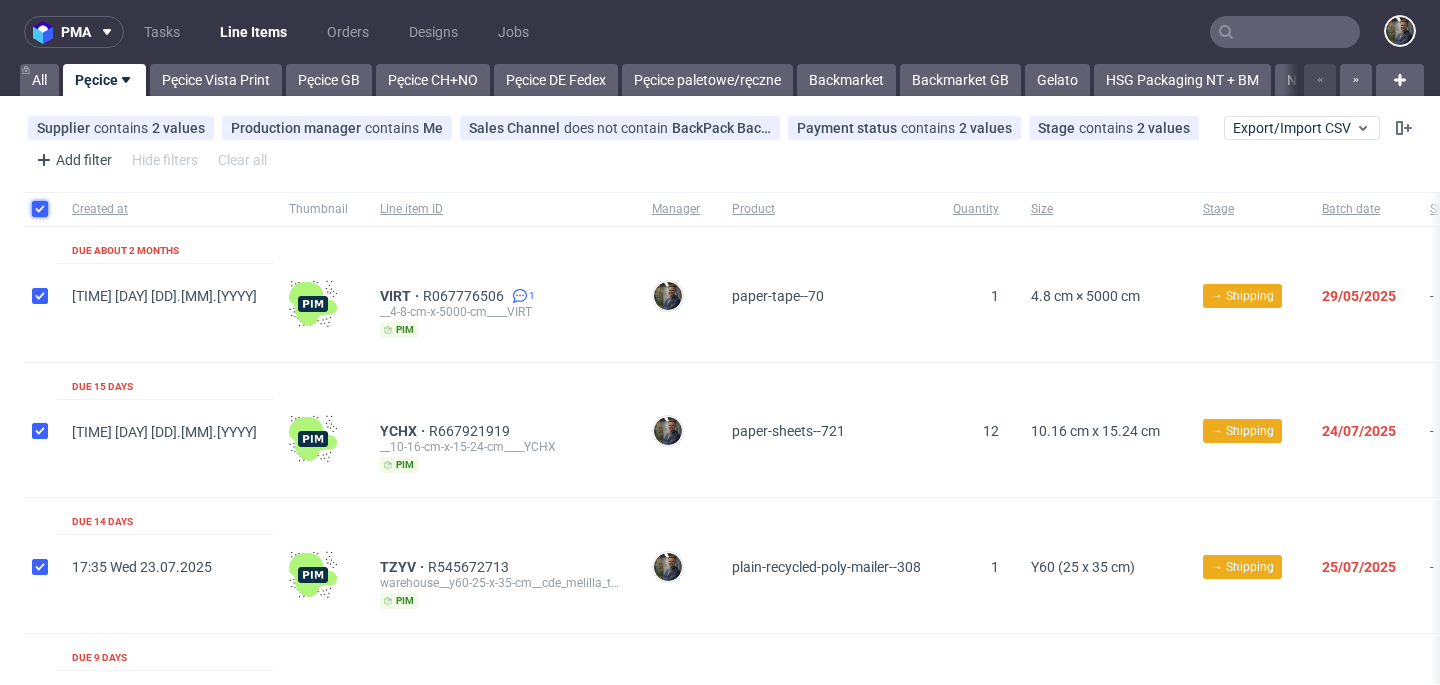 checkbox on "true" 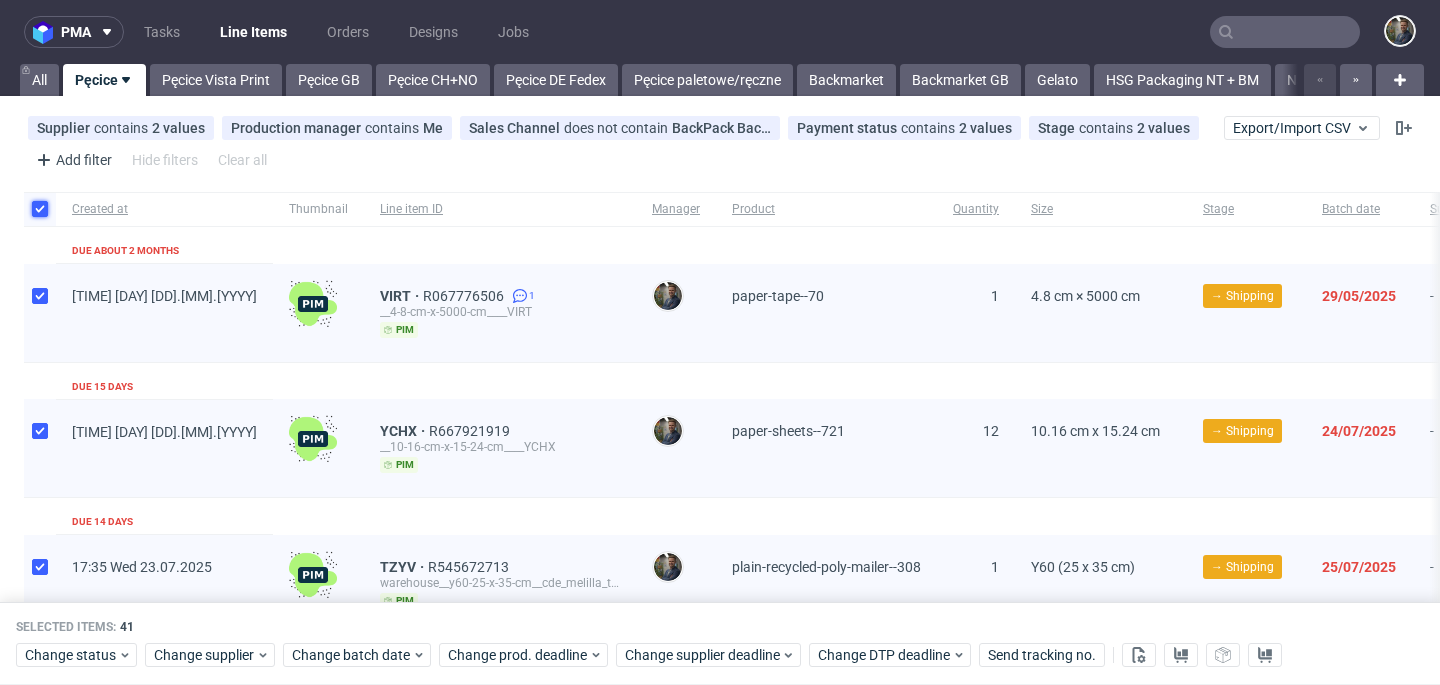 click at bounding box center [40, 209] 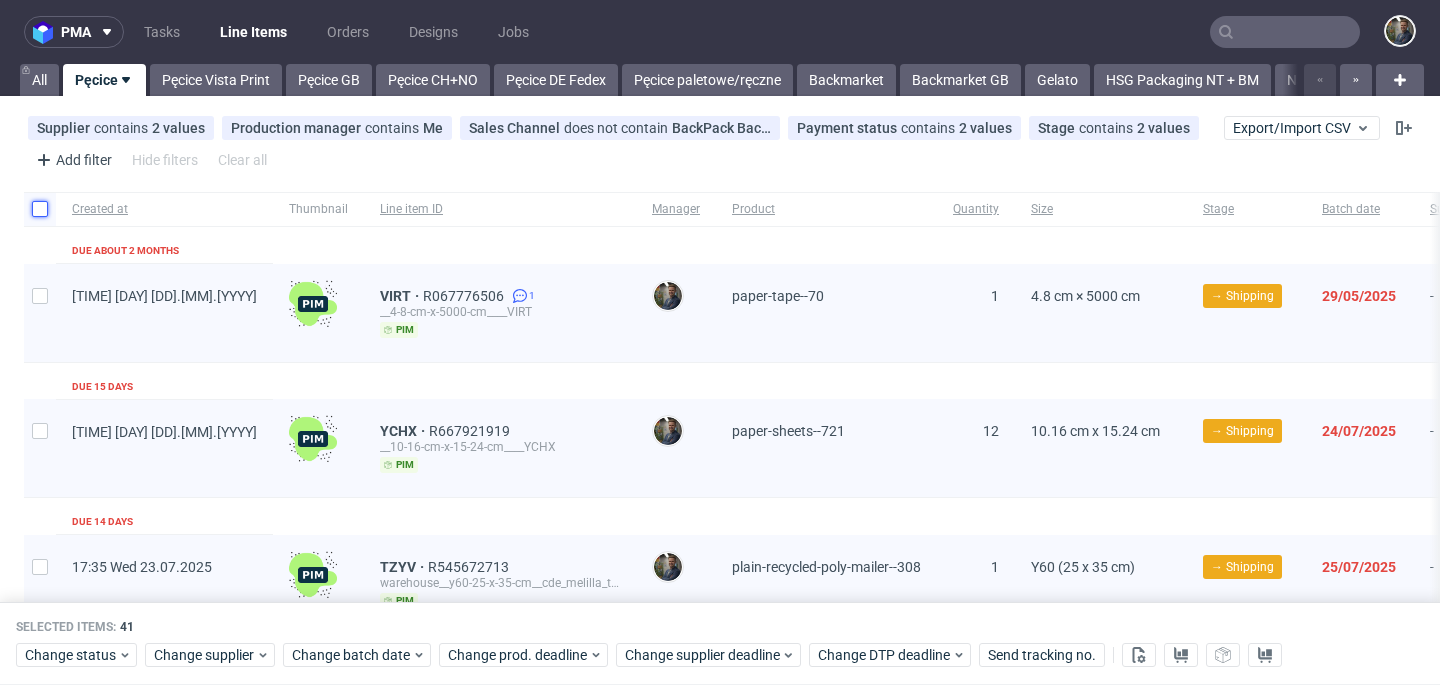 checkbox on "false" 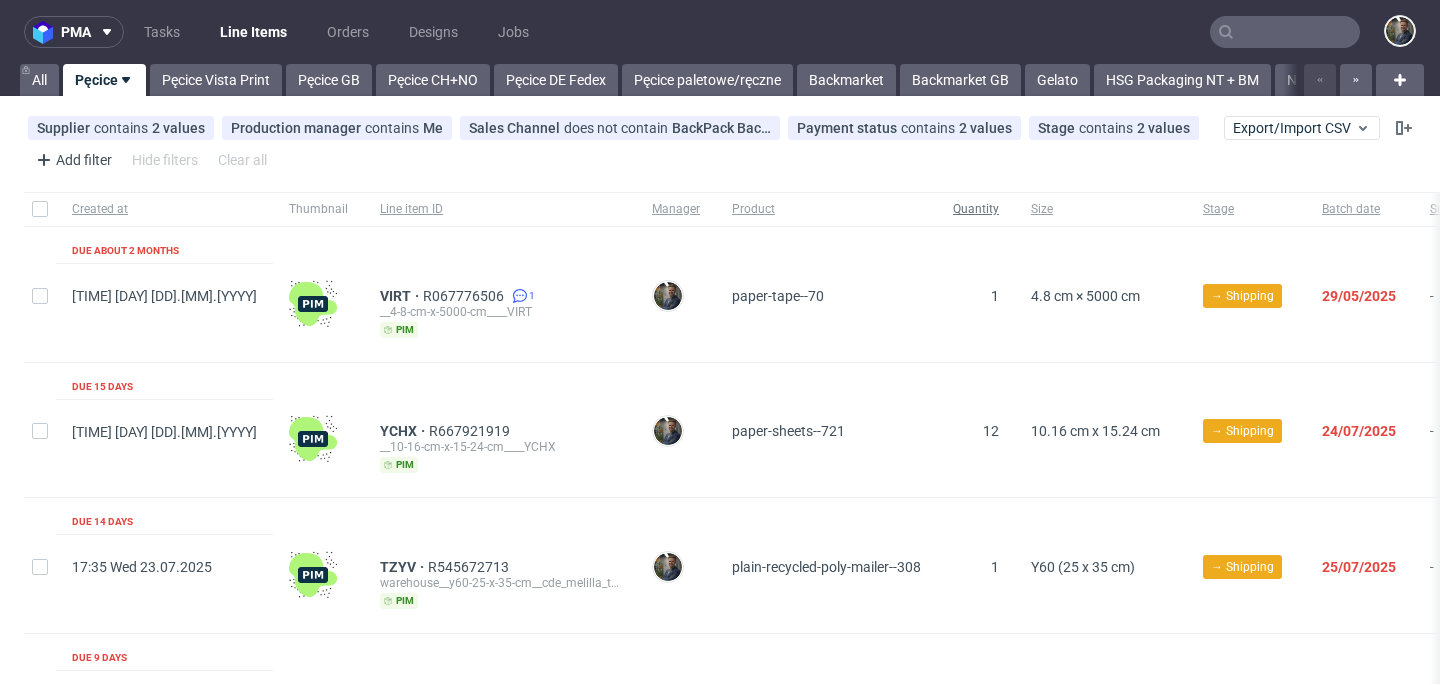 click on "Quantity" at bounding box center (976, 209) 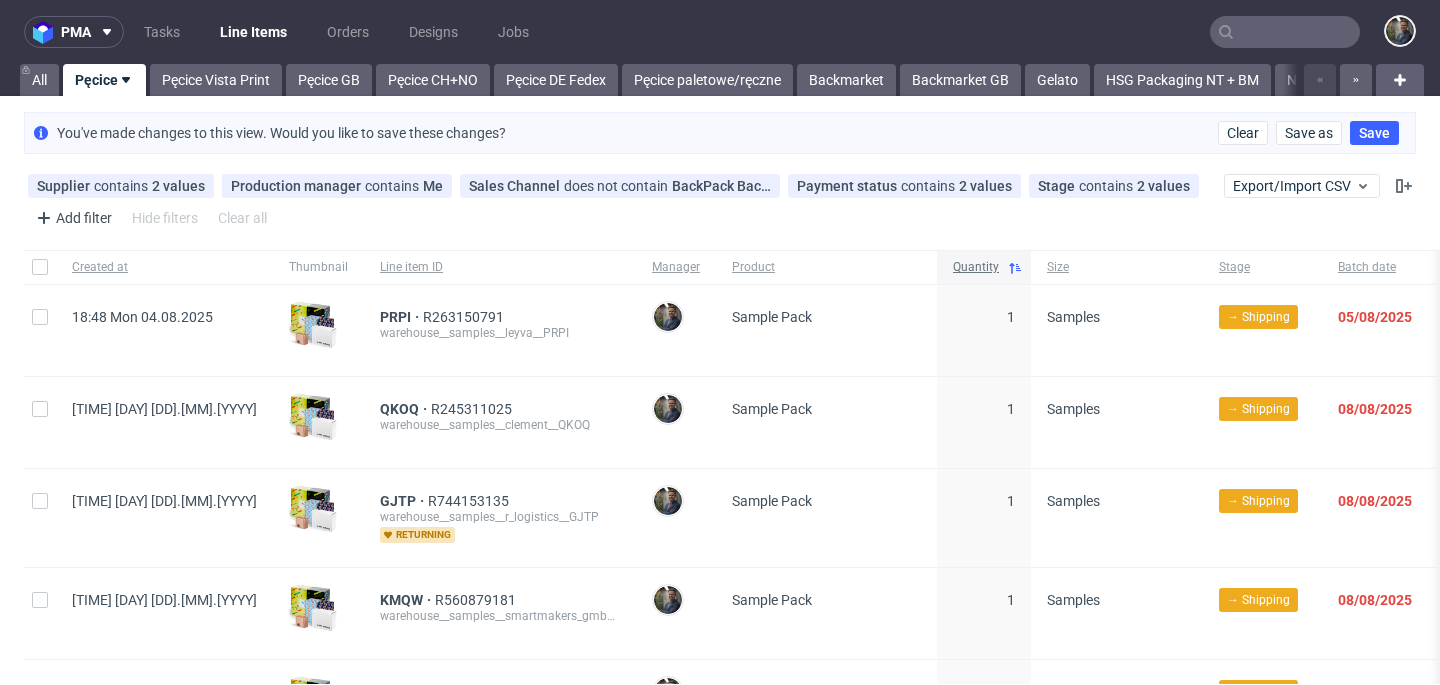 click on "Quantity" at bounding box center (984, 267) 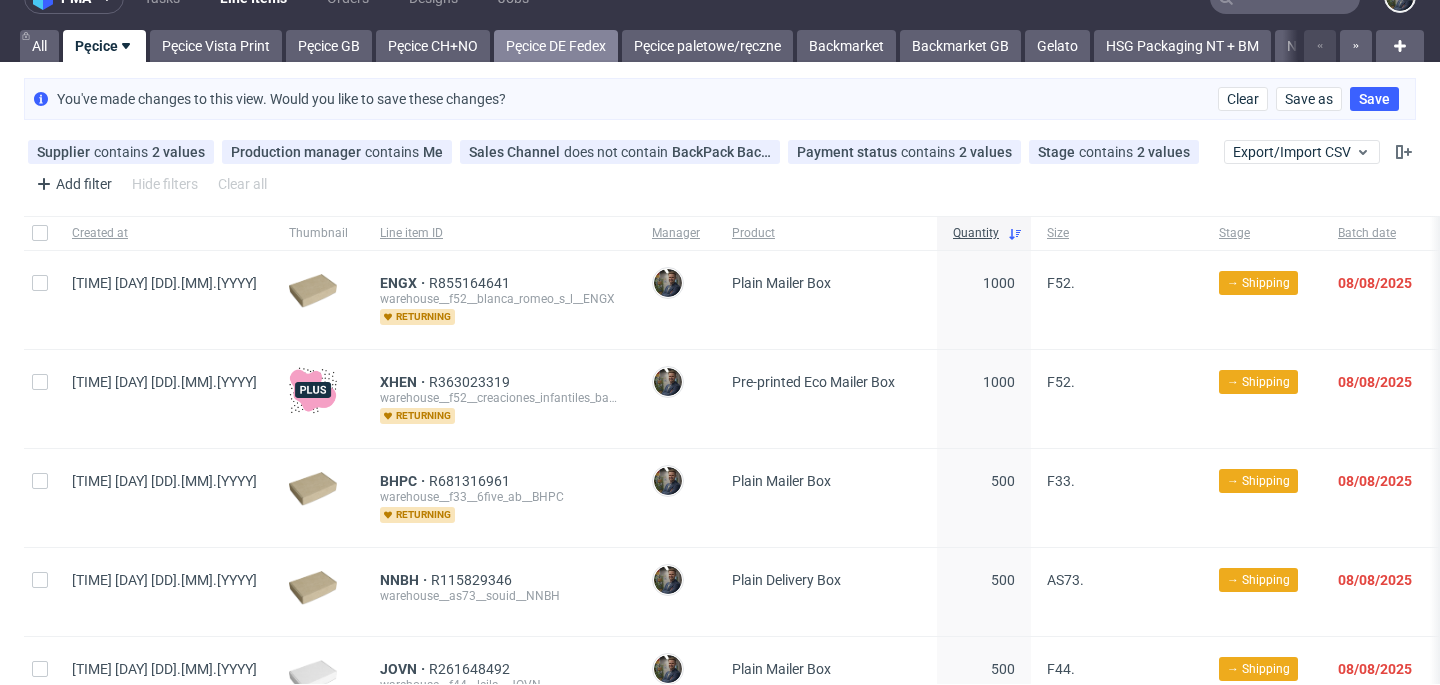 scroll, scrollTop: 0, scrollLeft: 0, axis: both 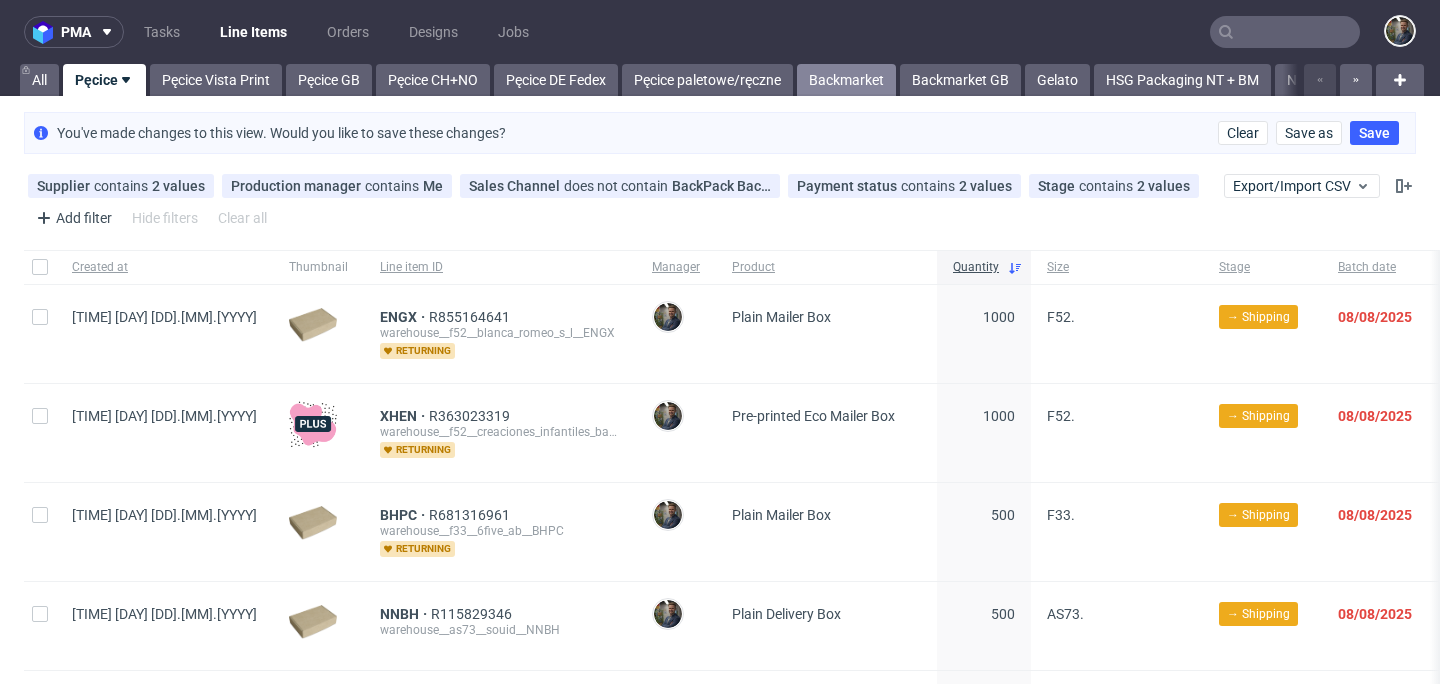 click on "Backmarket" at bounding box center [846, 80] 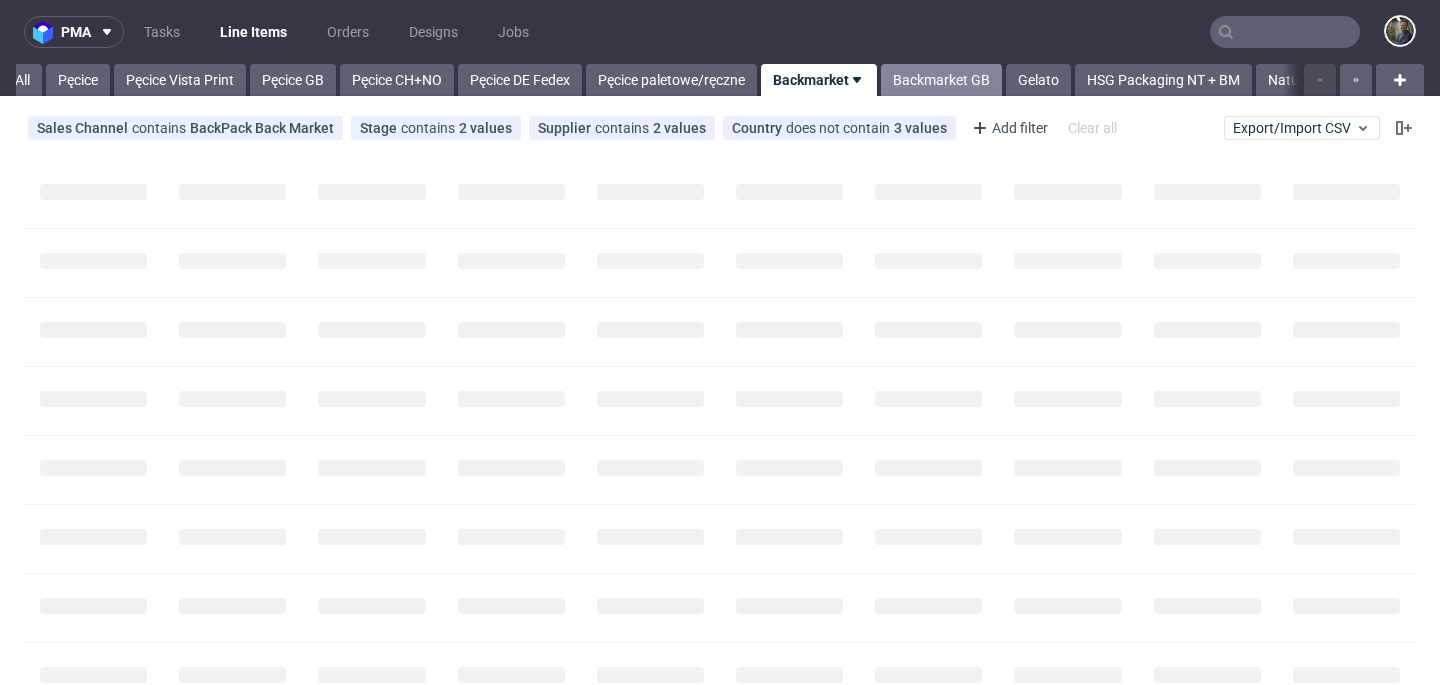 click on "All Pęcice Pęcice Vista Print Pęcice GB Pęcice CH+NO Pęcice DE Fedex Pęcice paletowe/ręczne Backmarket Backmarket GB Gelato HSG Packaging NT + BM Naturalpack Packaging Express Priory Direct PacList Cajeando Projekt IN POST Stockpile Shipping bug Produkcja HSG (12:00) Produkcja Box Market (12:00) Produkcja Unipack (check SKU) Produkcja Epacking Produkcja Ecosac Produkcja Emcor Bagstar + BagstarWL Premade pozostałe Produkcja deadline Produkcja opóźnienie to HSG InPost orders ☀️" at bounding box center [657, 80] 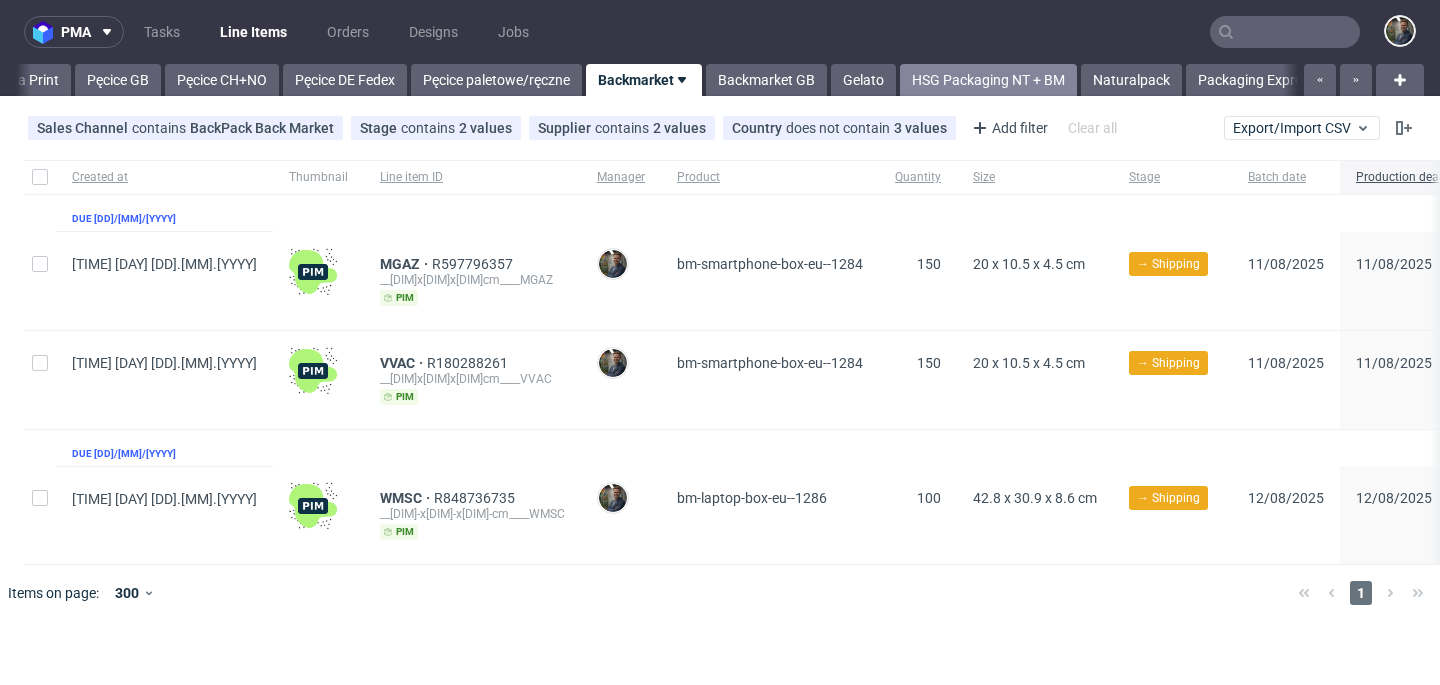 click on "HSG Packaging NT + BM" at bounding box center (988, 80) 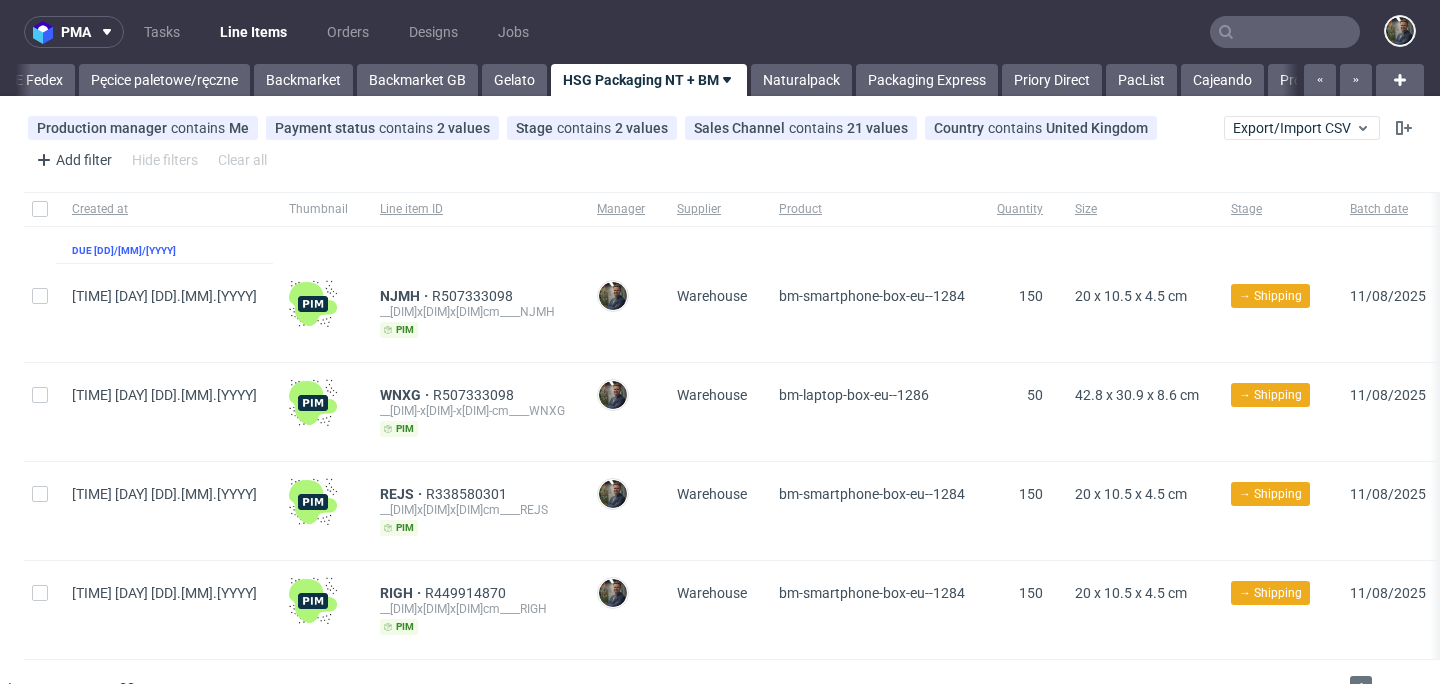 scroll, scrollTop: 0, scrollLeft: 534, axis: horizontal 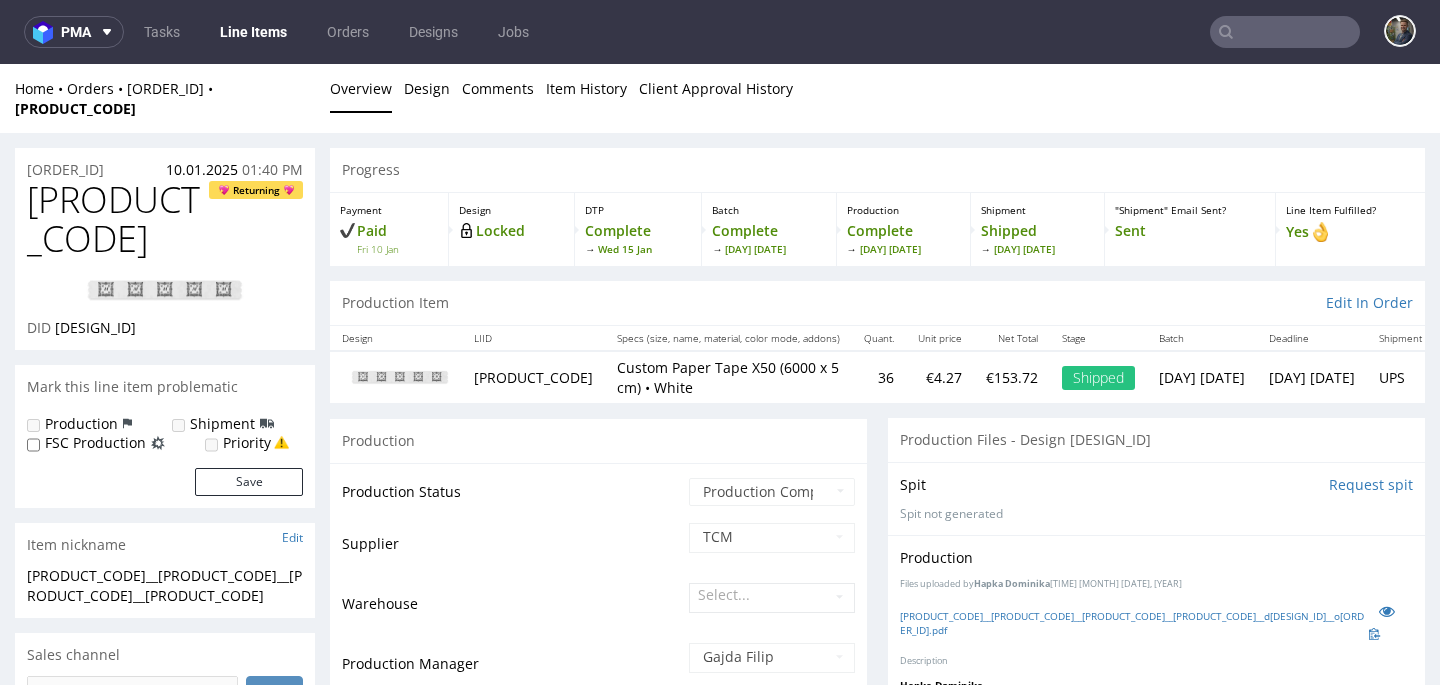 click on "[PRODUCT_CODE]" at bounding box center [118, 219] 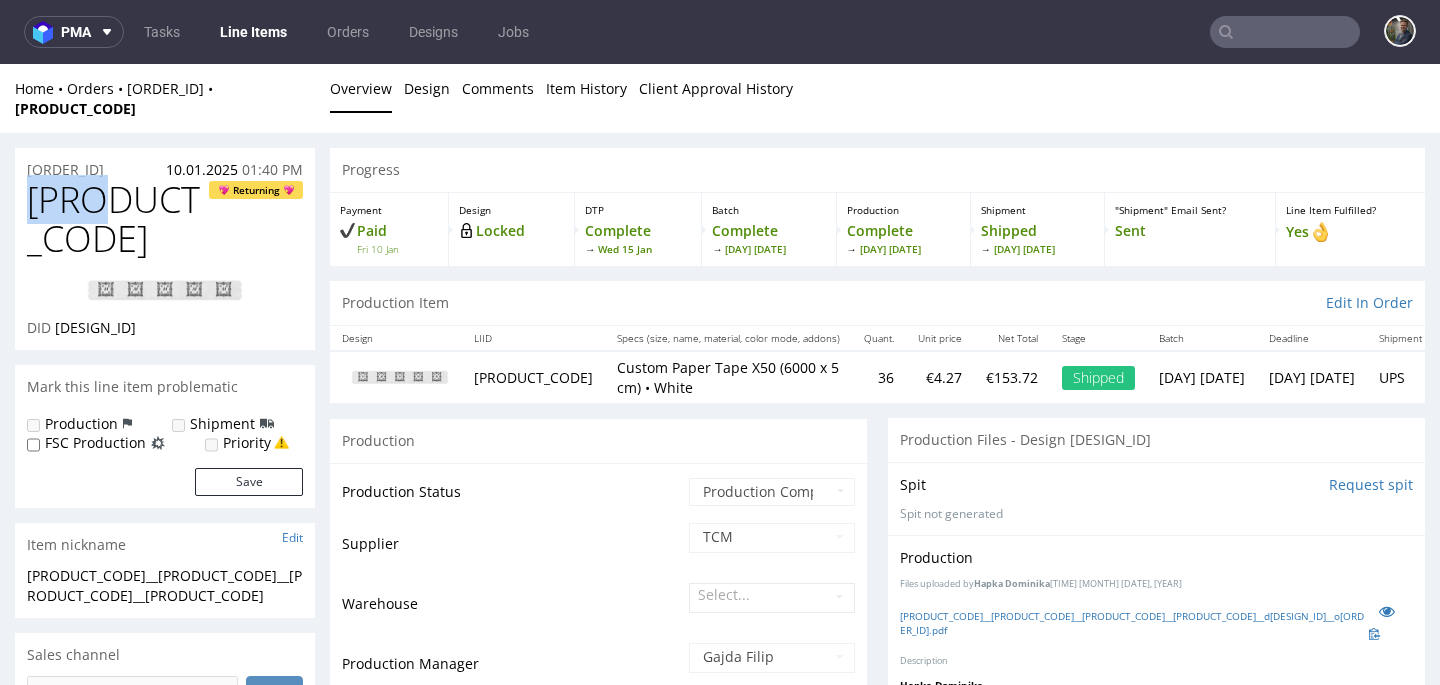 click on "[PRODUCT_CODE]" at bounding box center (118, 219) 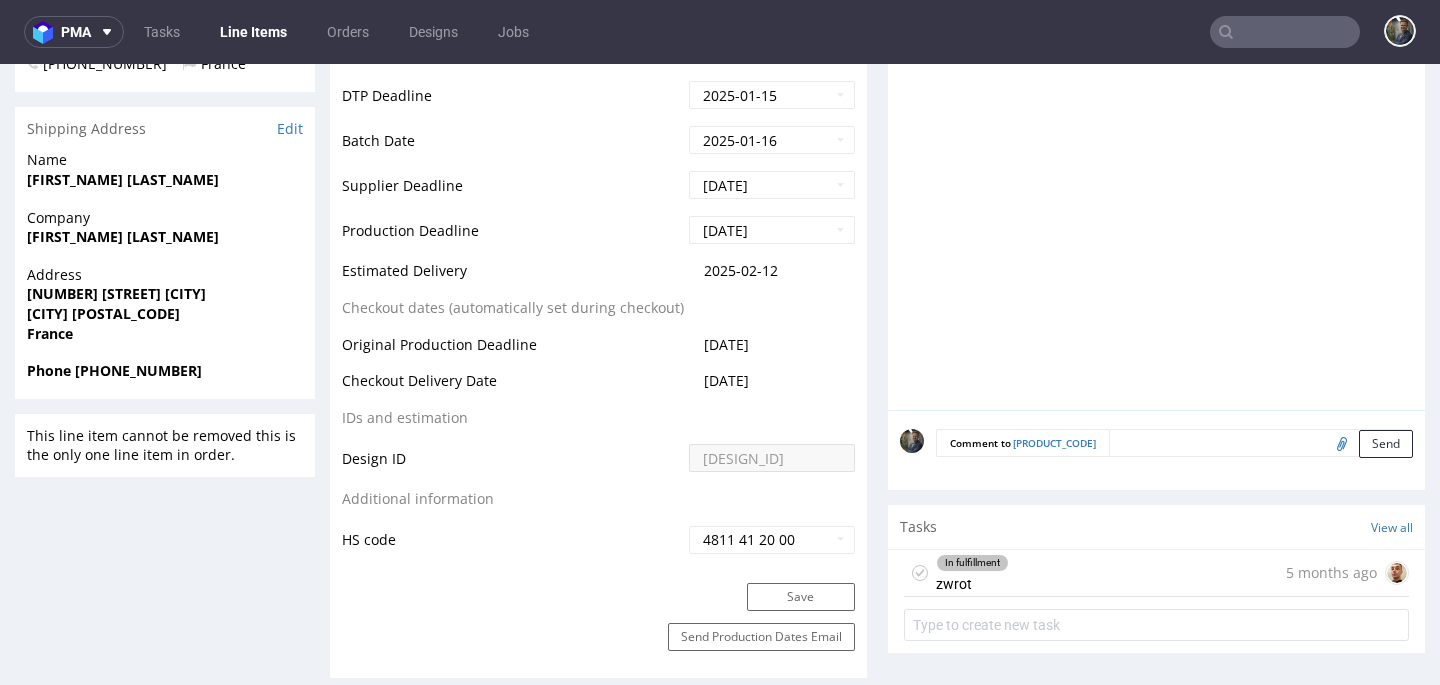 scroll, scrollTop: 1178, scrollLeft: 0, axis: vertical 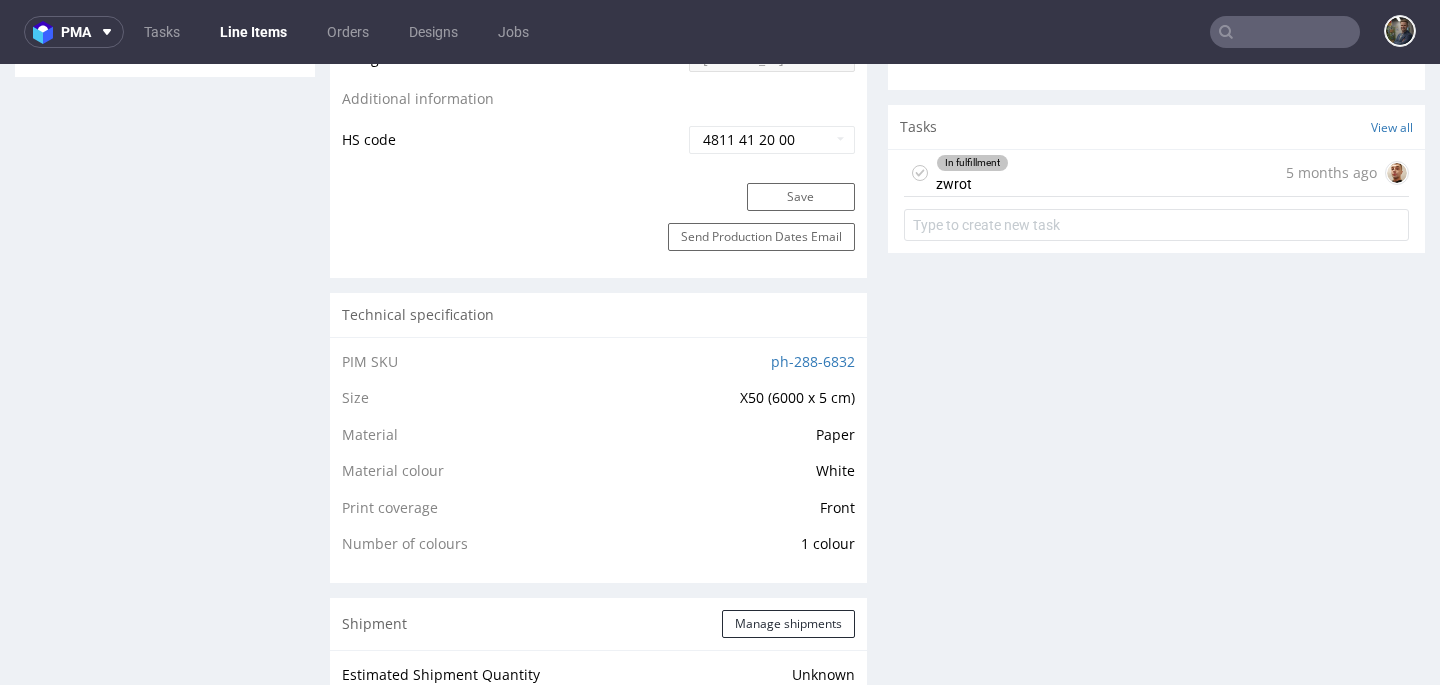 click on "In fulfillment zwrot 5 months ago" at bounding box center (1156, 173) 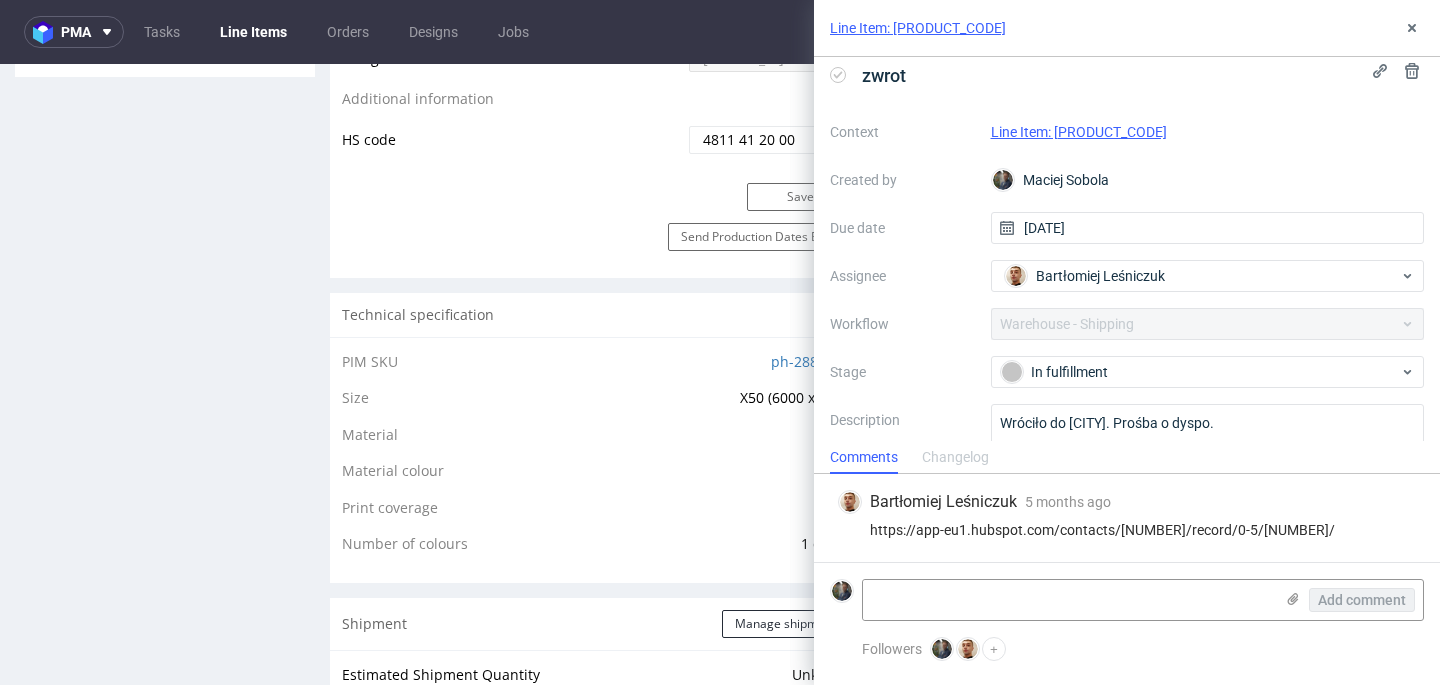scroll, scrollTop: 89, scrollLeft: 0, axis: vertical 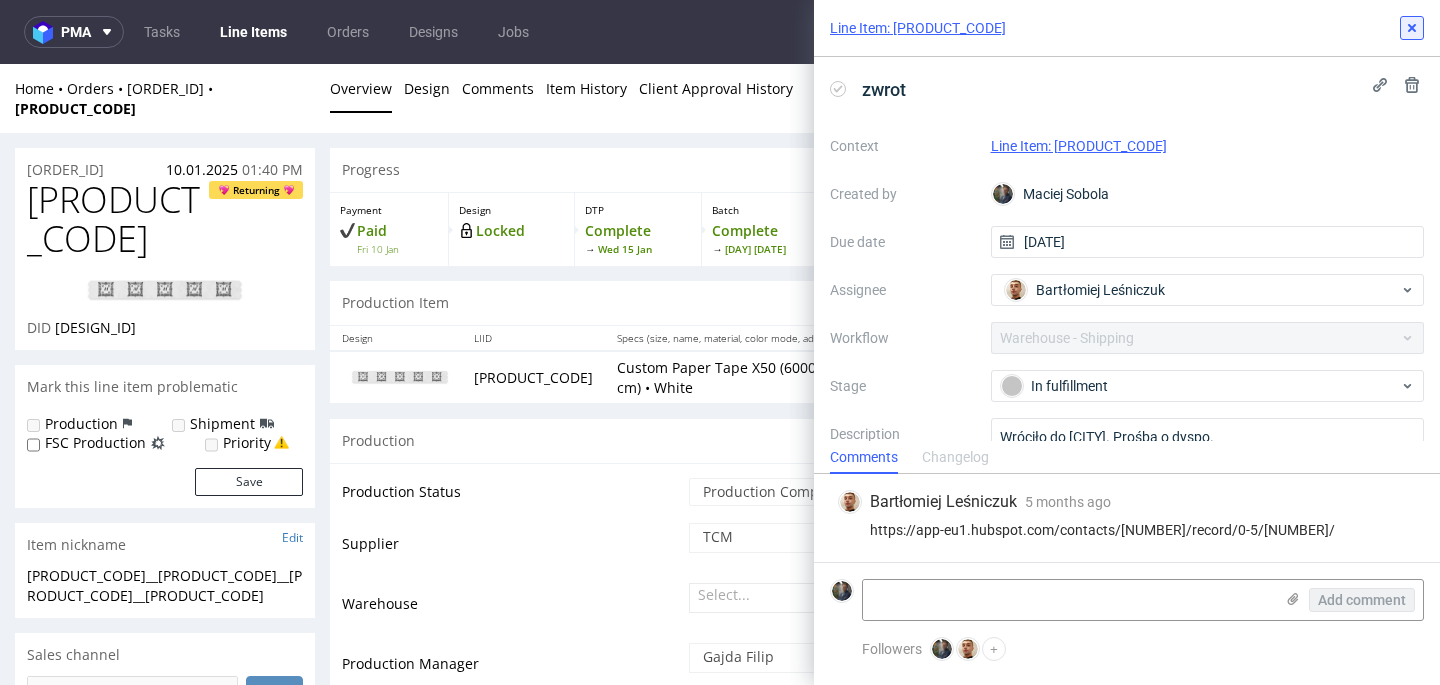 click at bounding box center (1412, 28) 